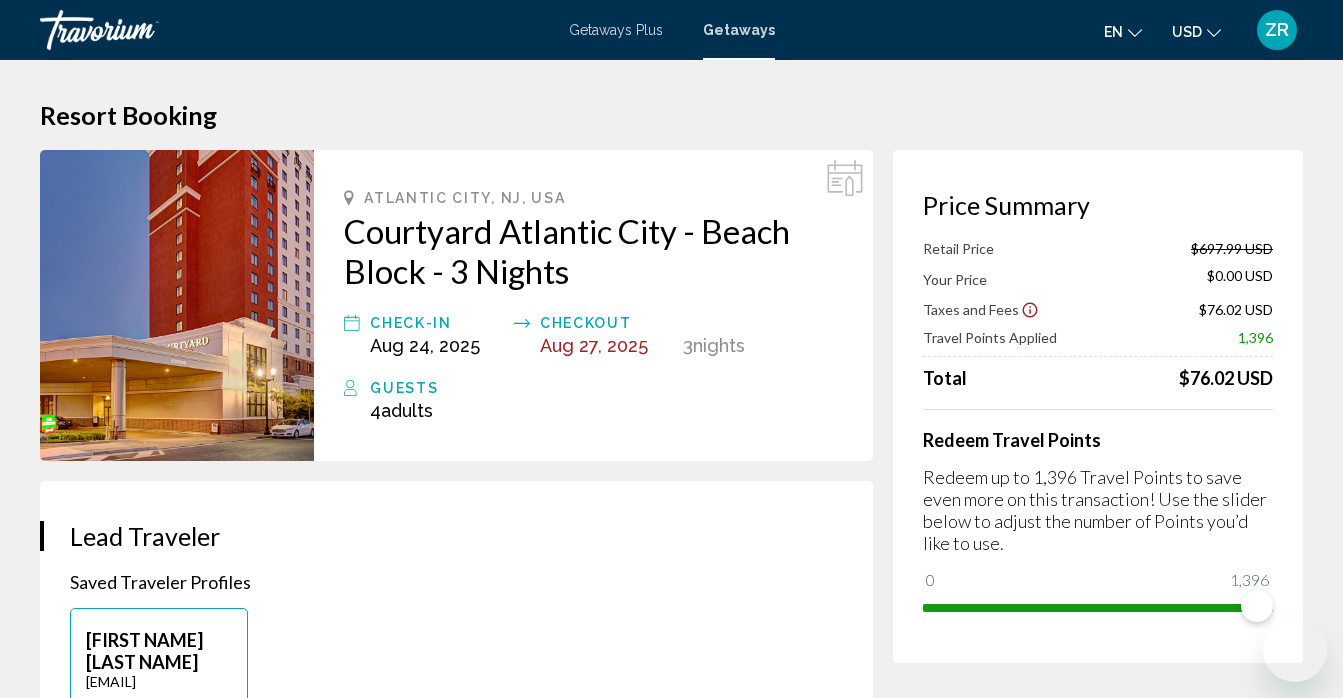 scroll, scrollTop: 1796, scrollLeft: 0, axis: vertical 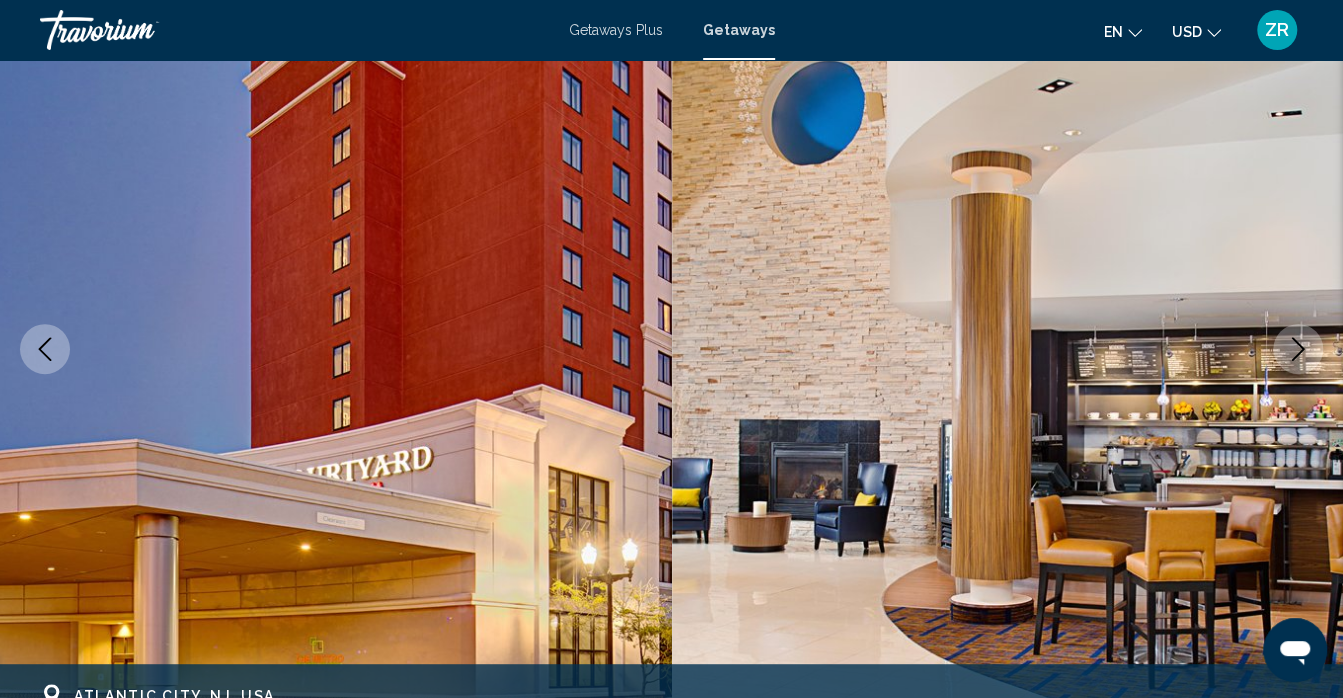 click on "Getaways" at bounding box center (739, 30) 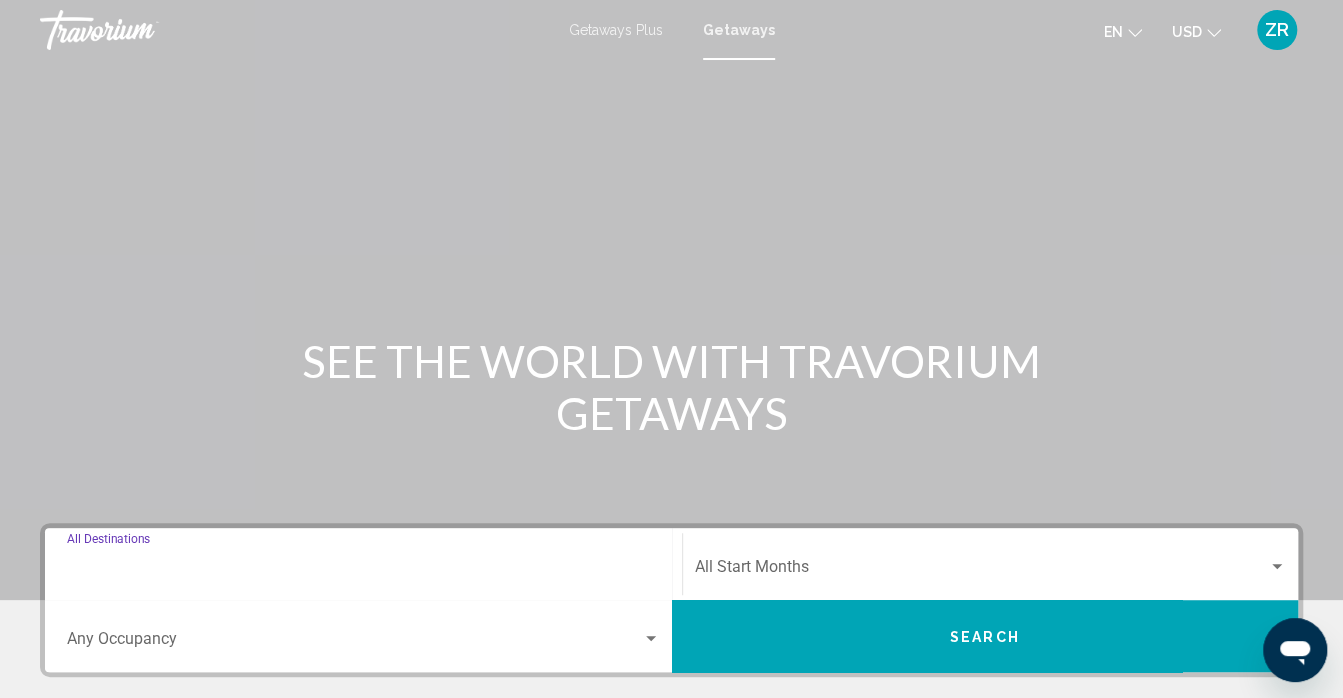 click on "Destination All Destinations" at bounding box center [363, 571] 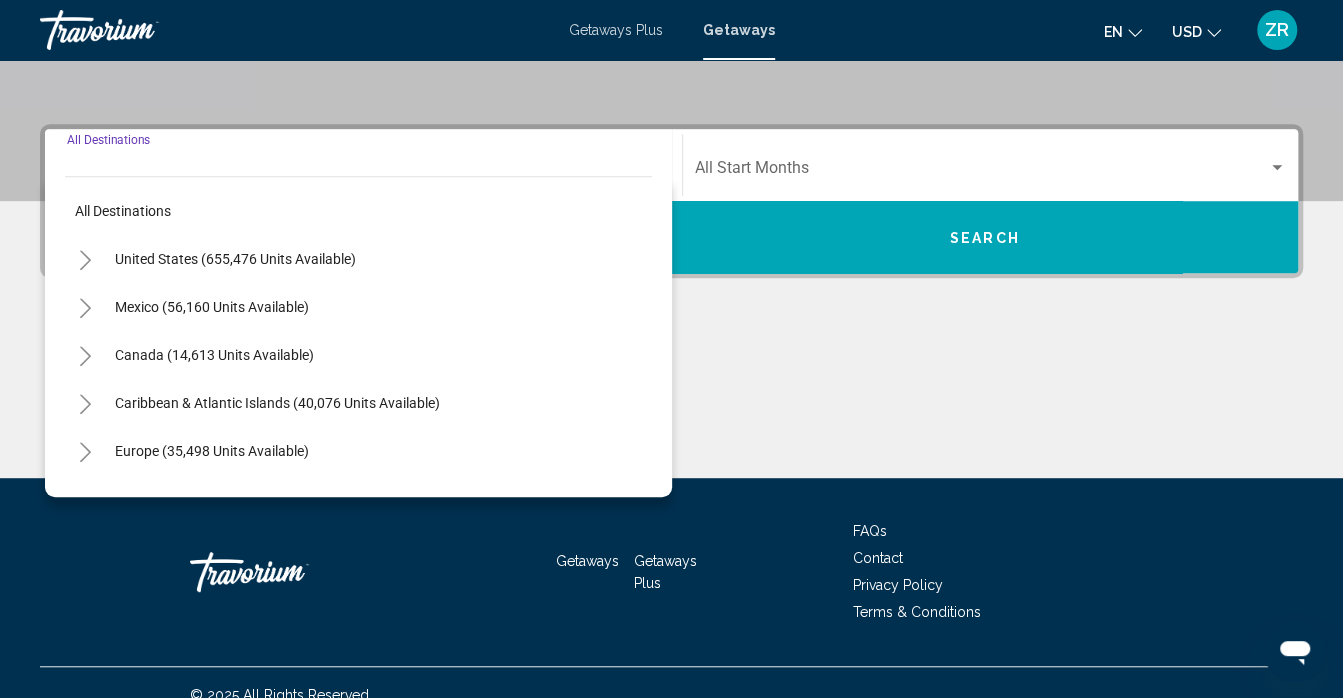 scroll, scrollTop: 423, scrollLeft: 0, axis: vertical 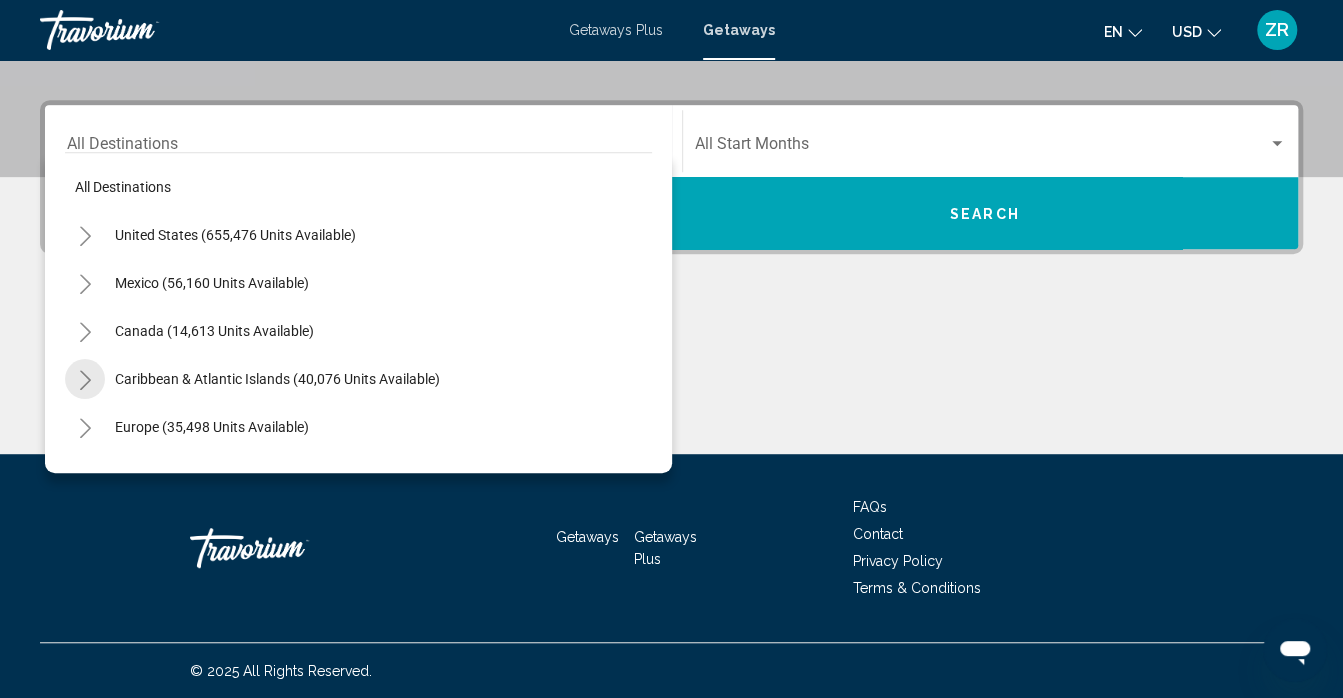 click 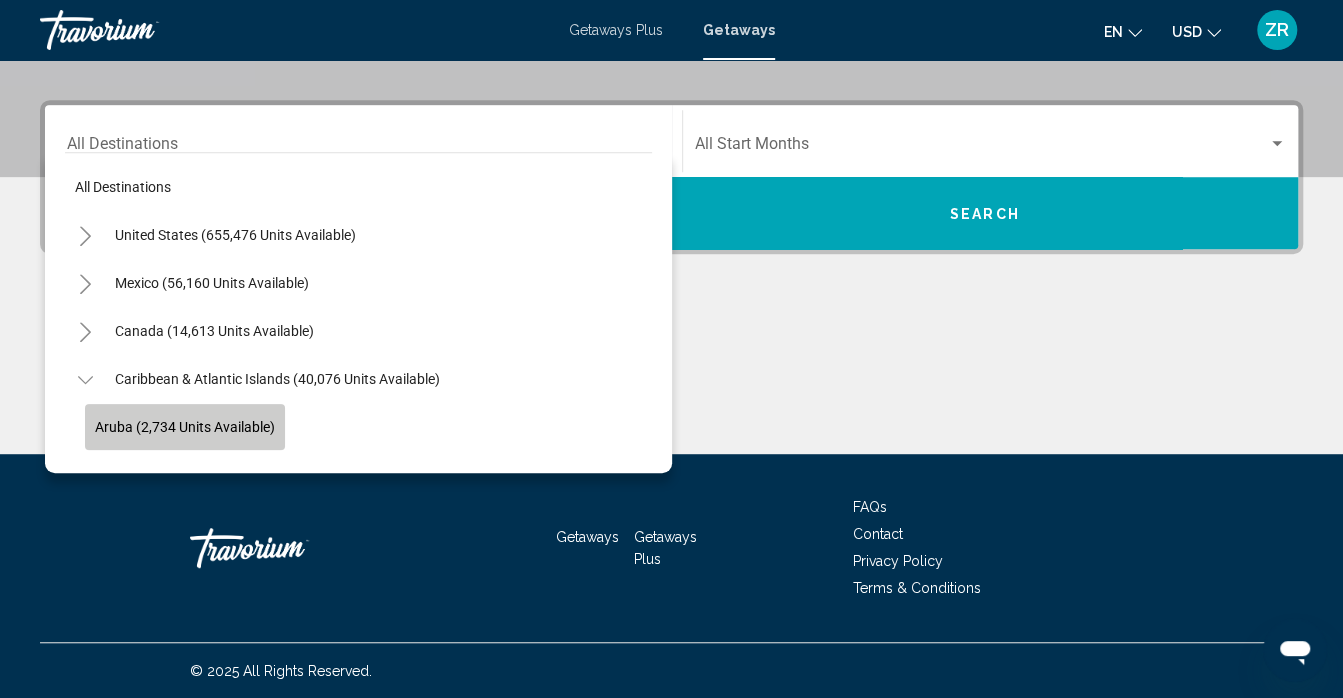 click on "Aruba (2,734 units available)" 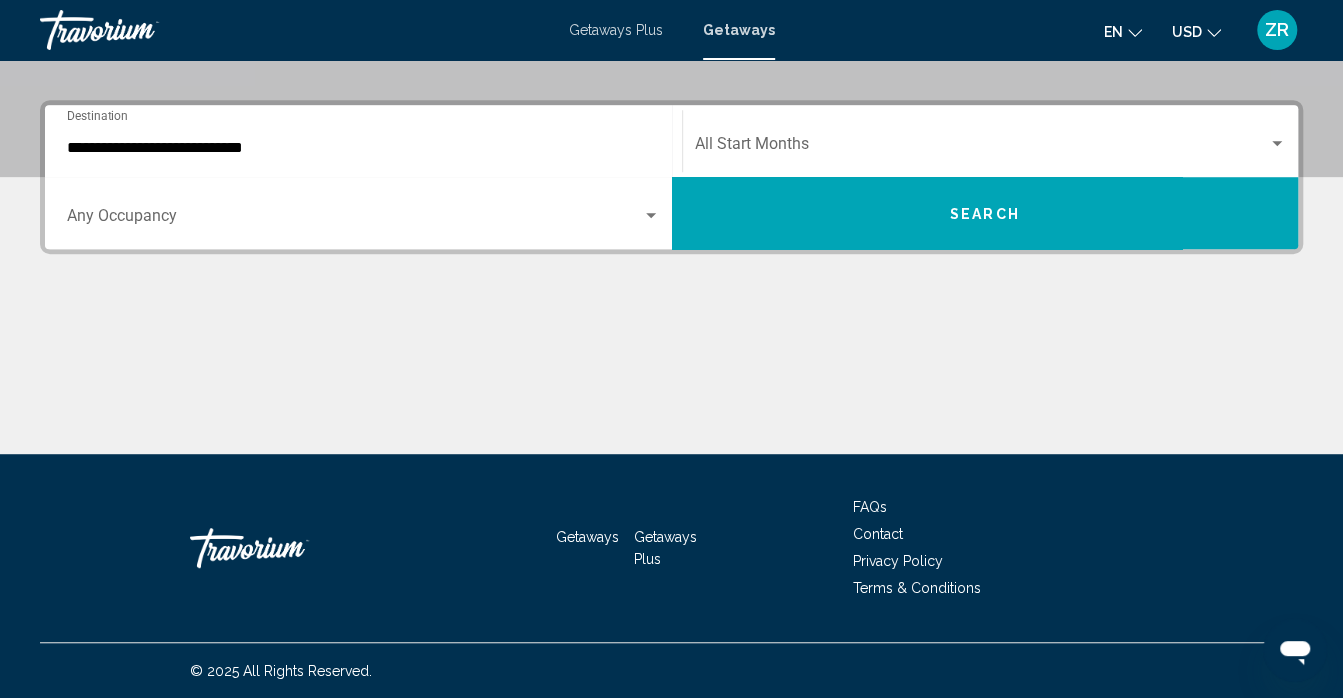 click on "Start Month All Start Months" 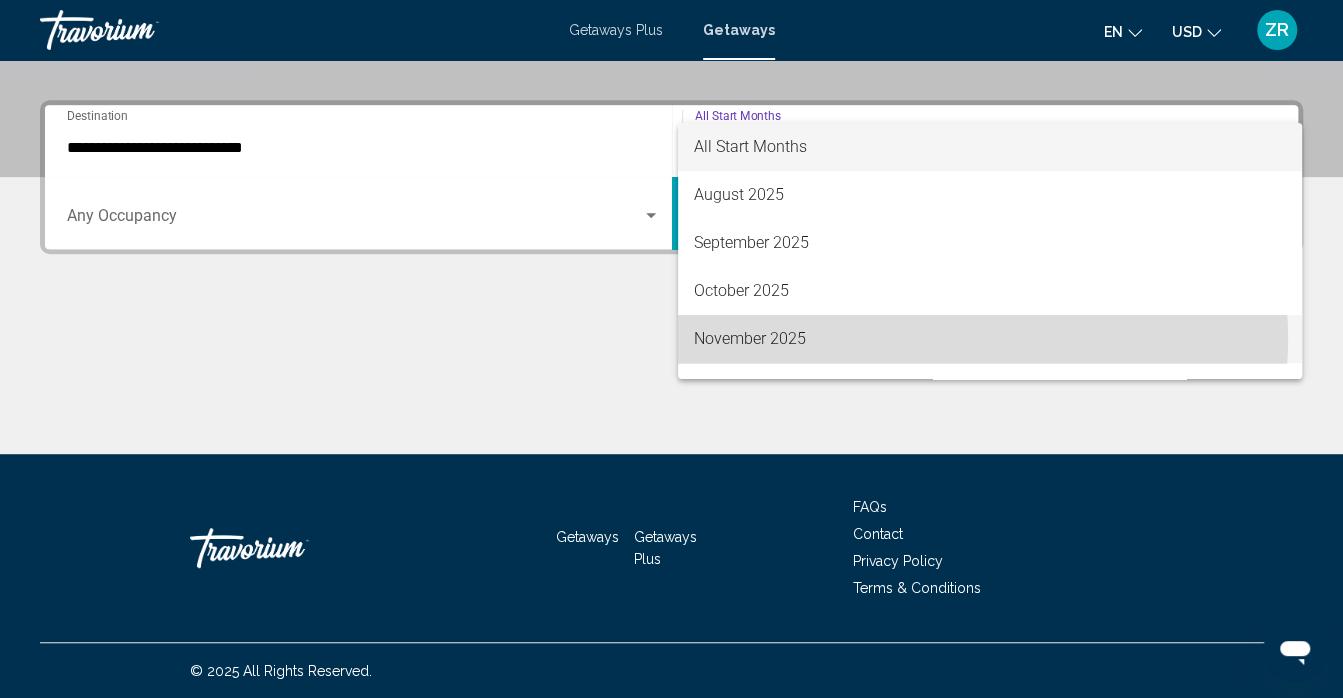 click on "November 2025" at bounding box center [990, 339] 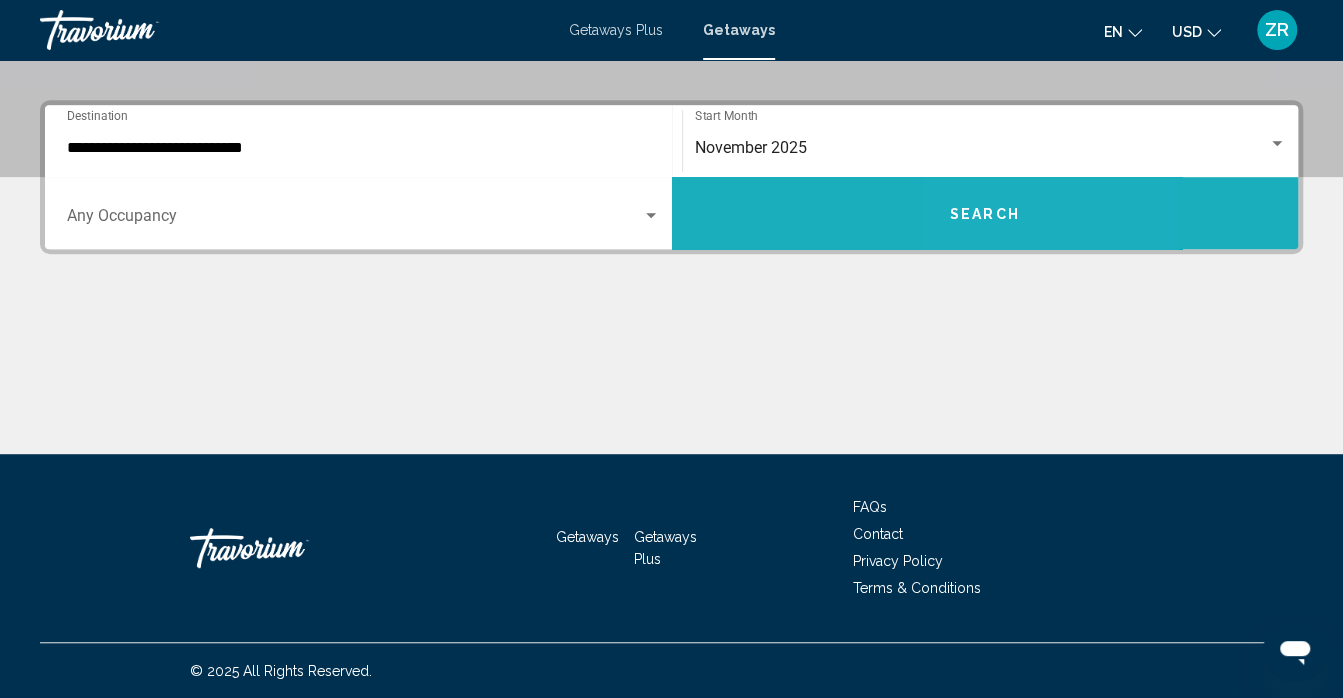 click on "Search" at bounding box center [985, 213] 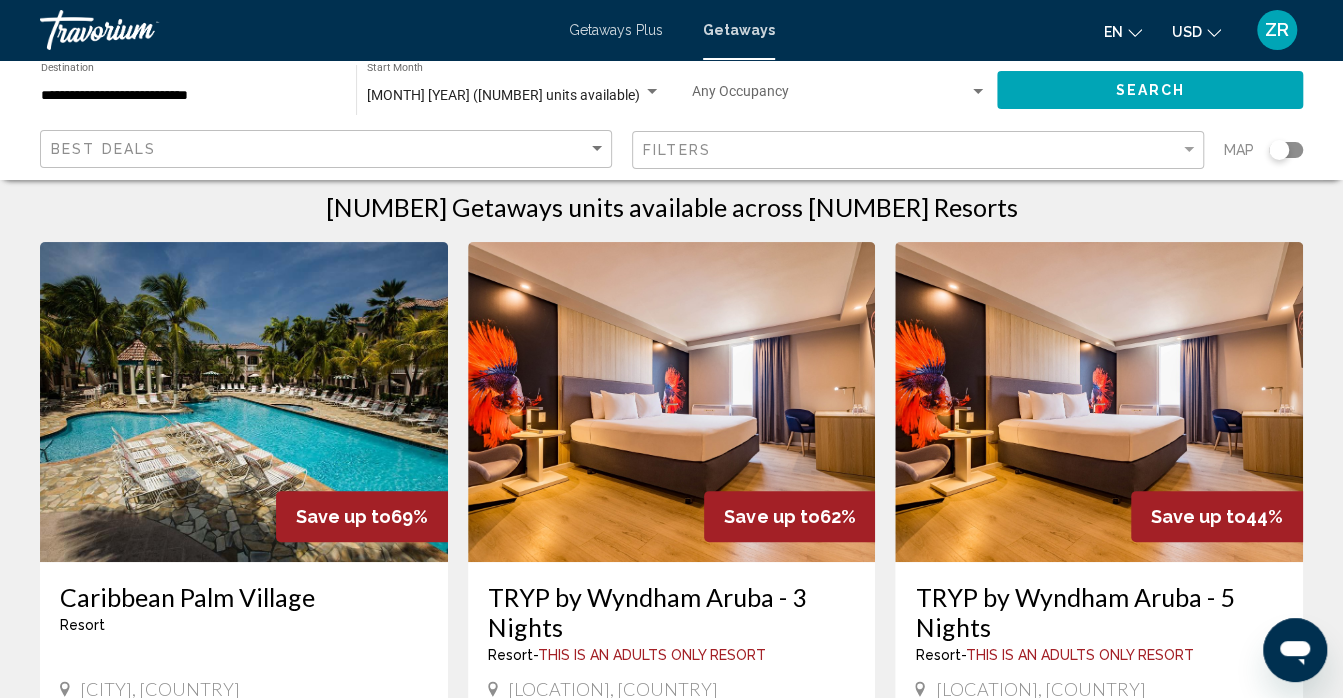 scroll, scrollTop: 27, scrollLeft: 0, axis: vertical 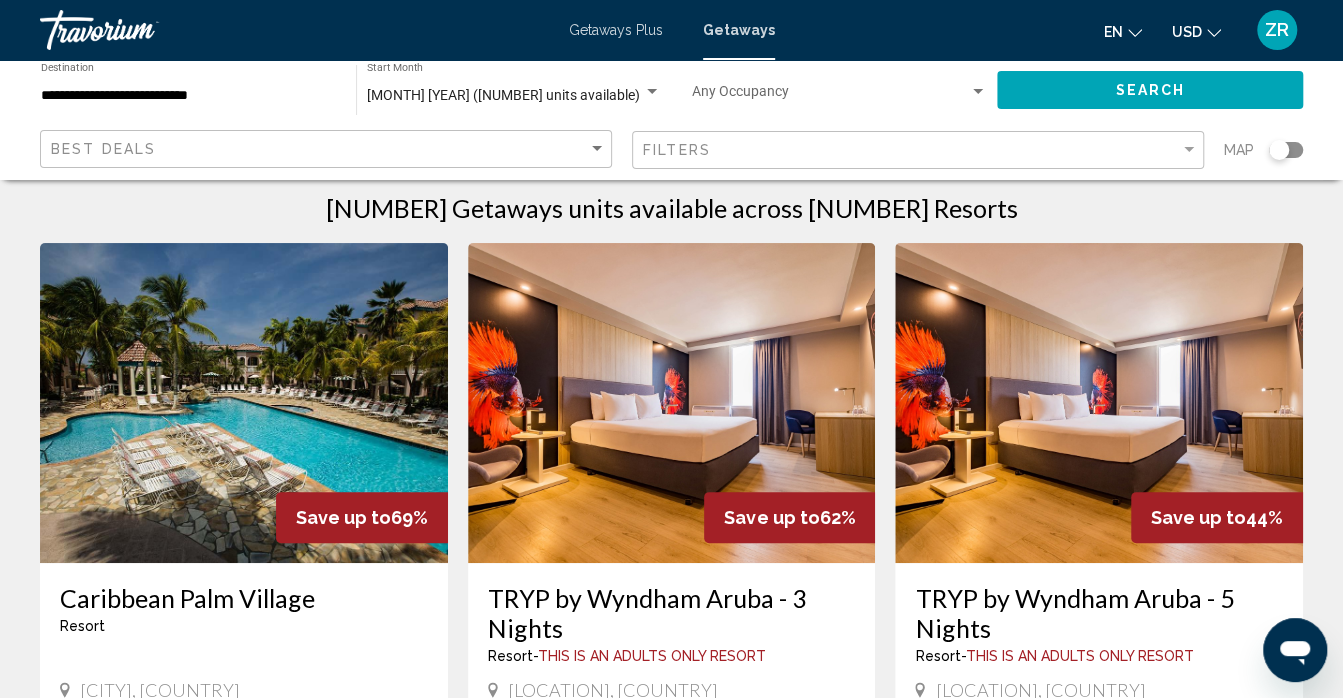 click at bounding box center [244, 403] 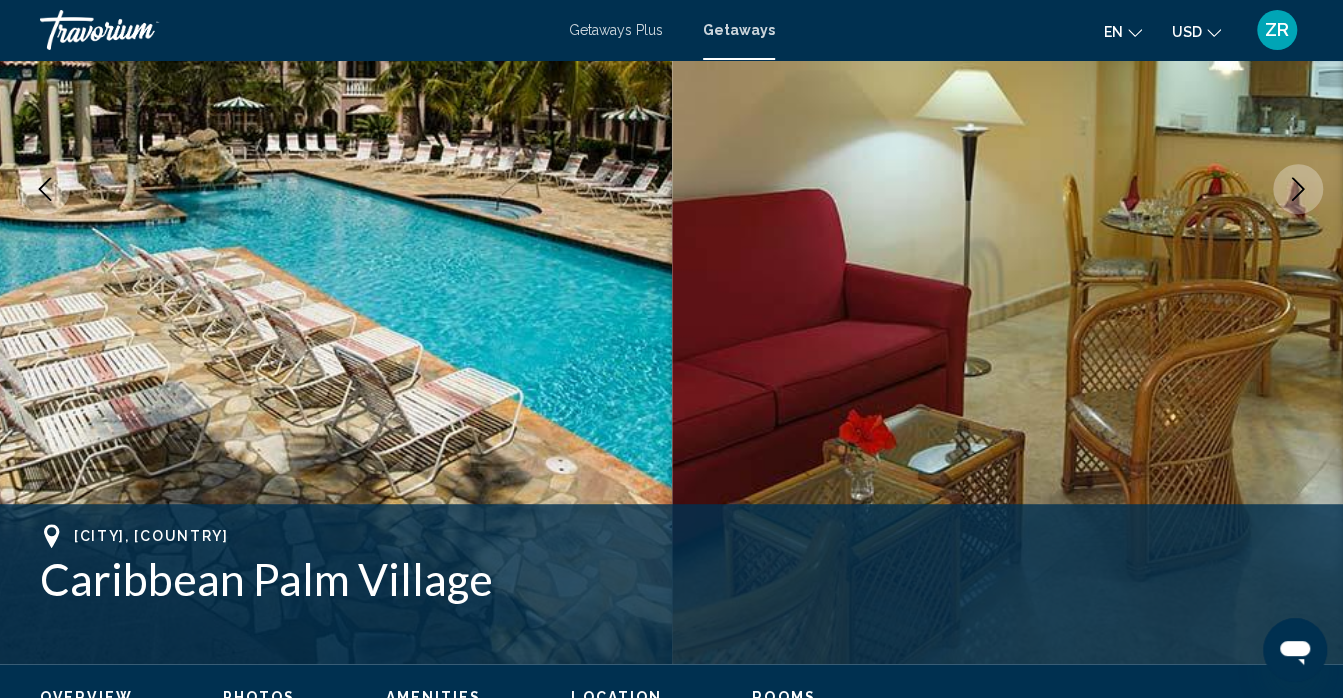 scroll, scrollTop: 346, scrollLeft: 0, axis: vertical 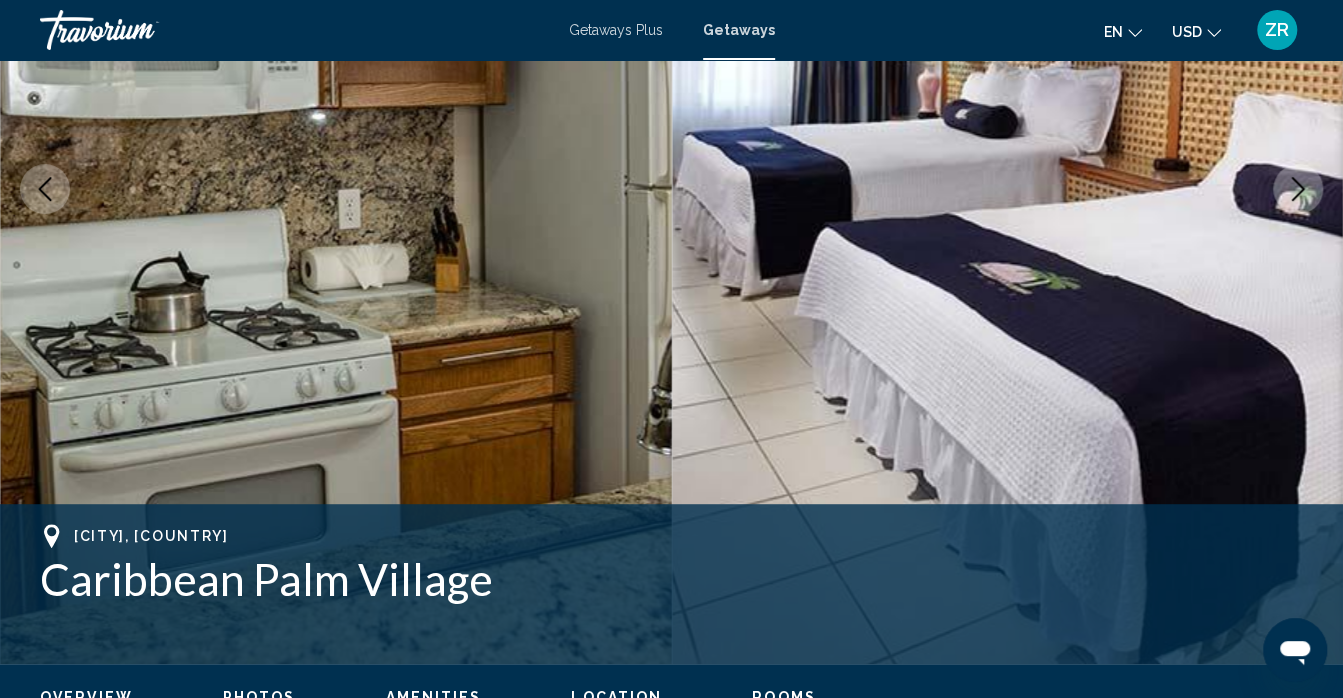 click 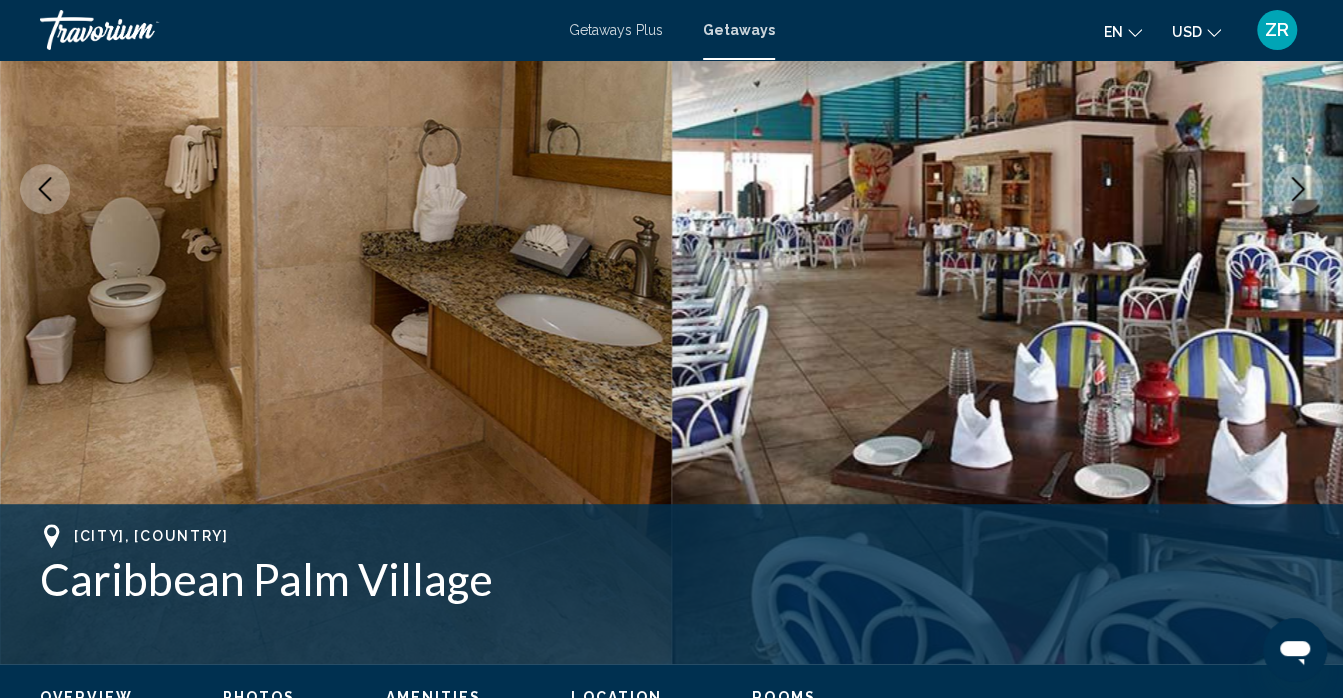 click 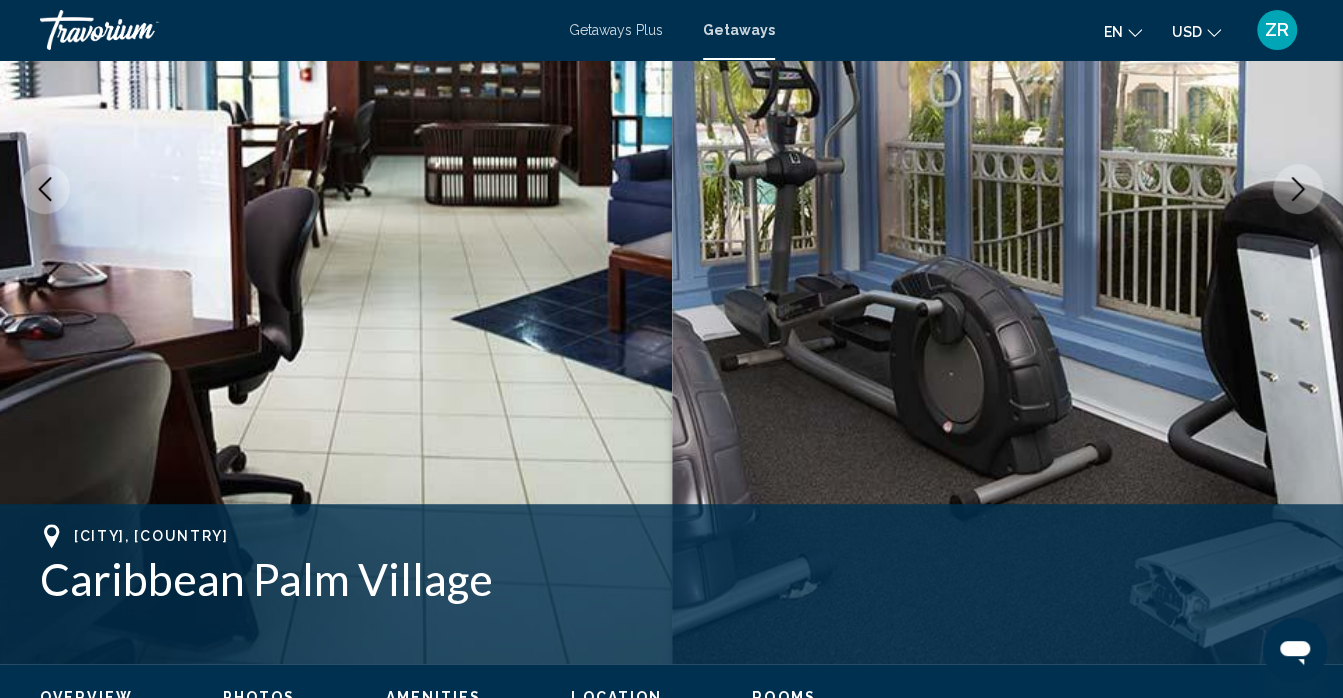 click 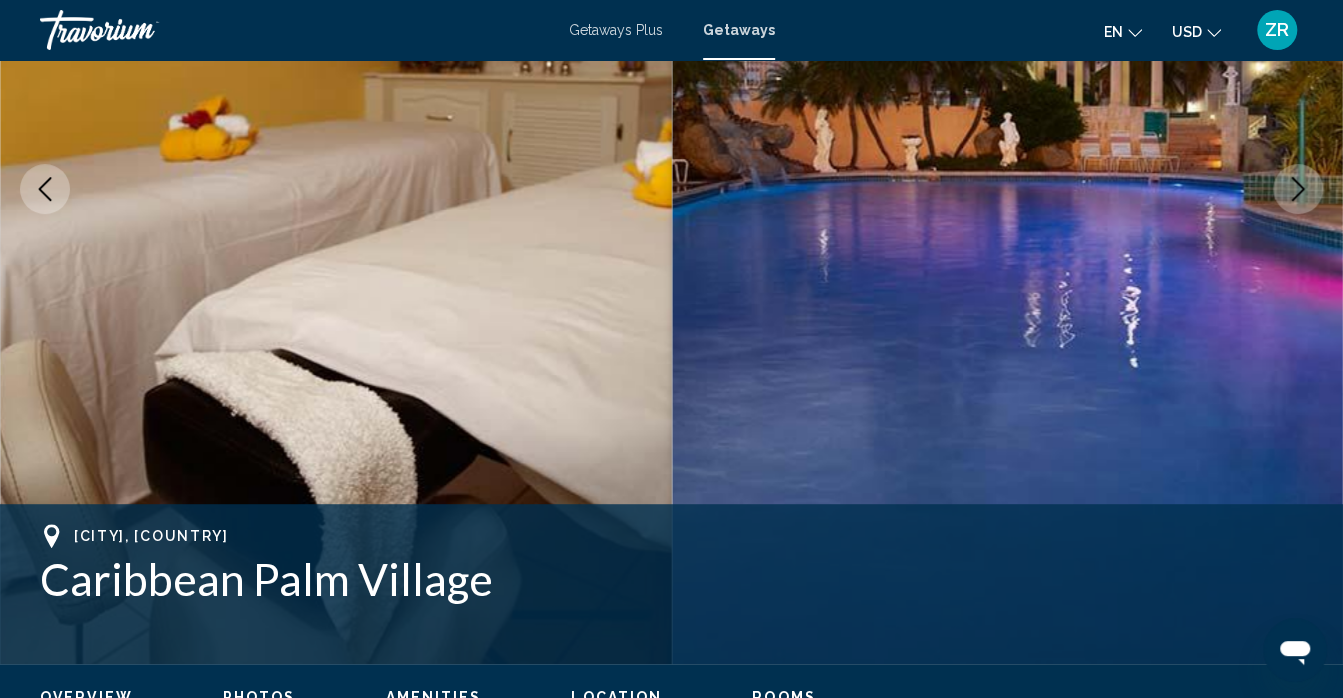 click 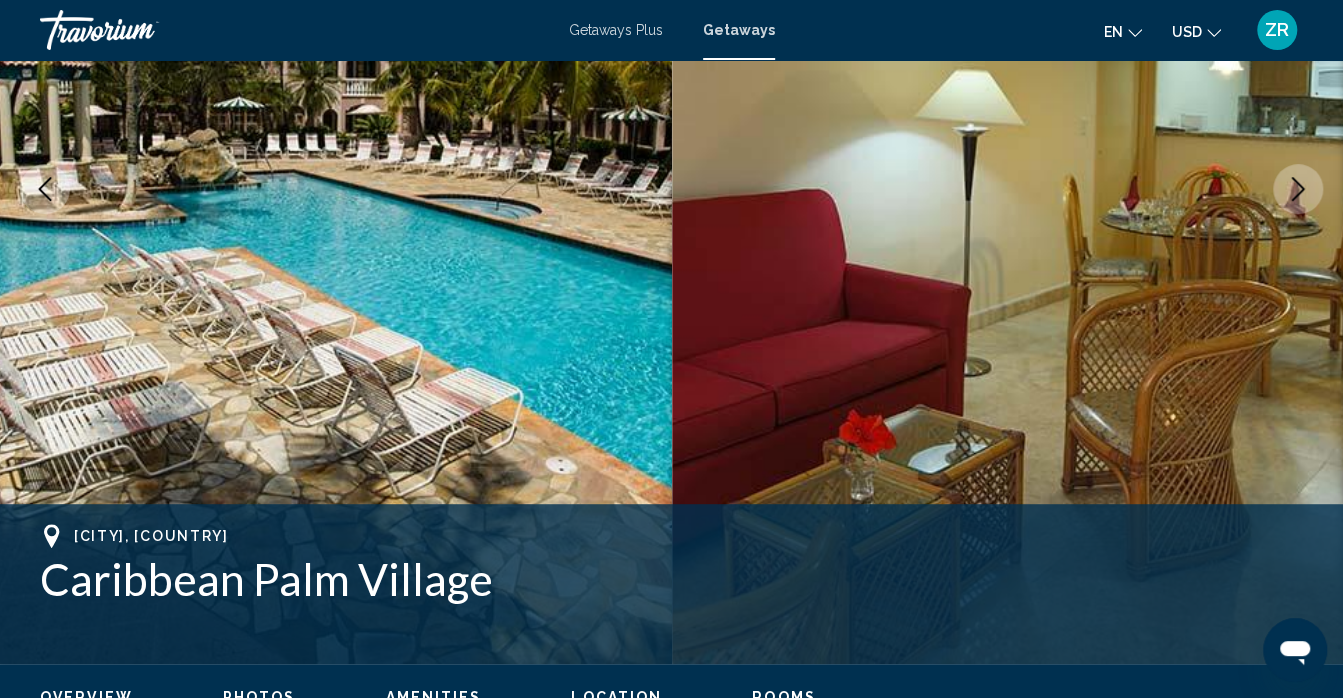click 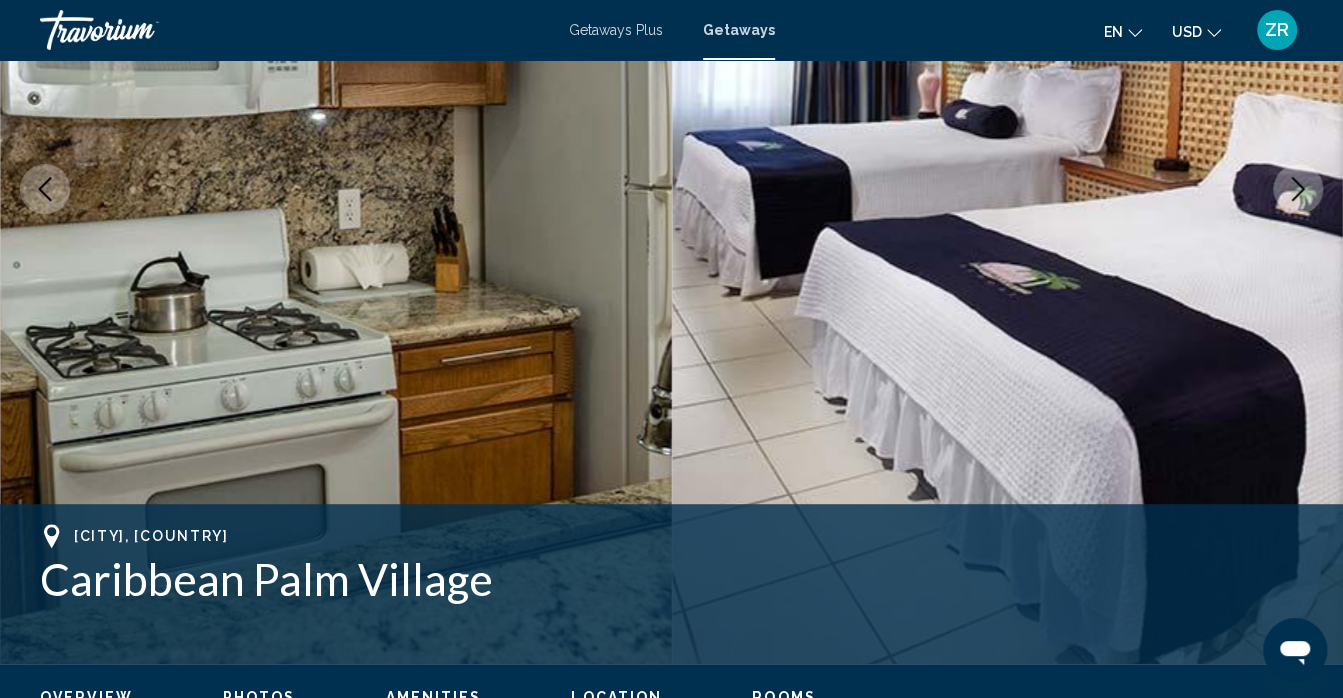 click 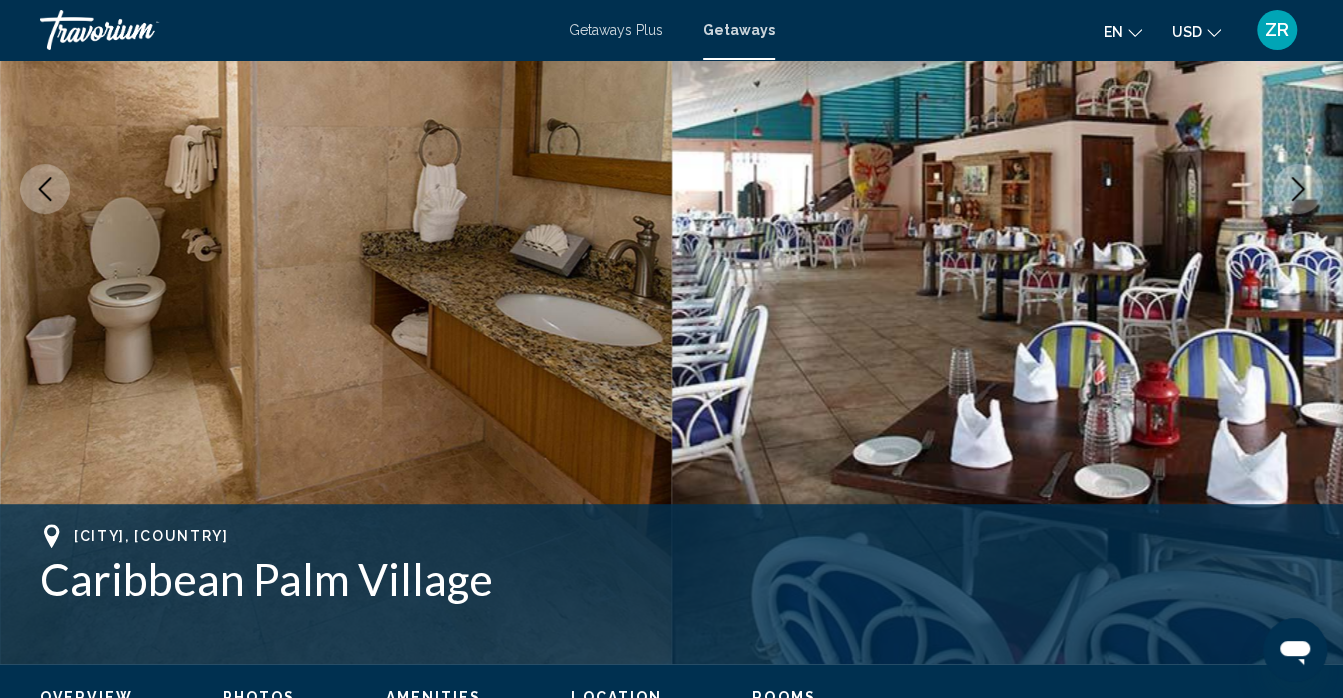 click 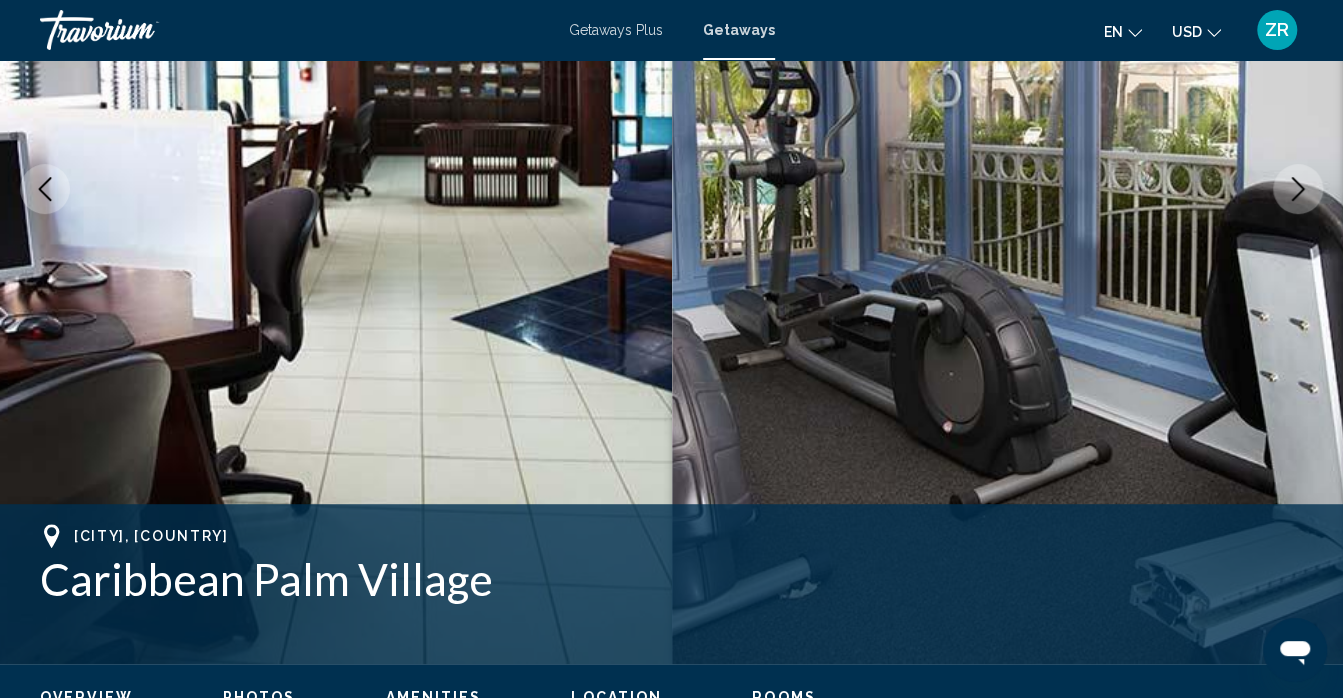 click 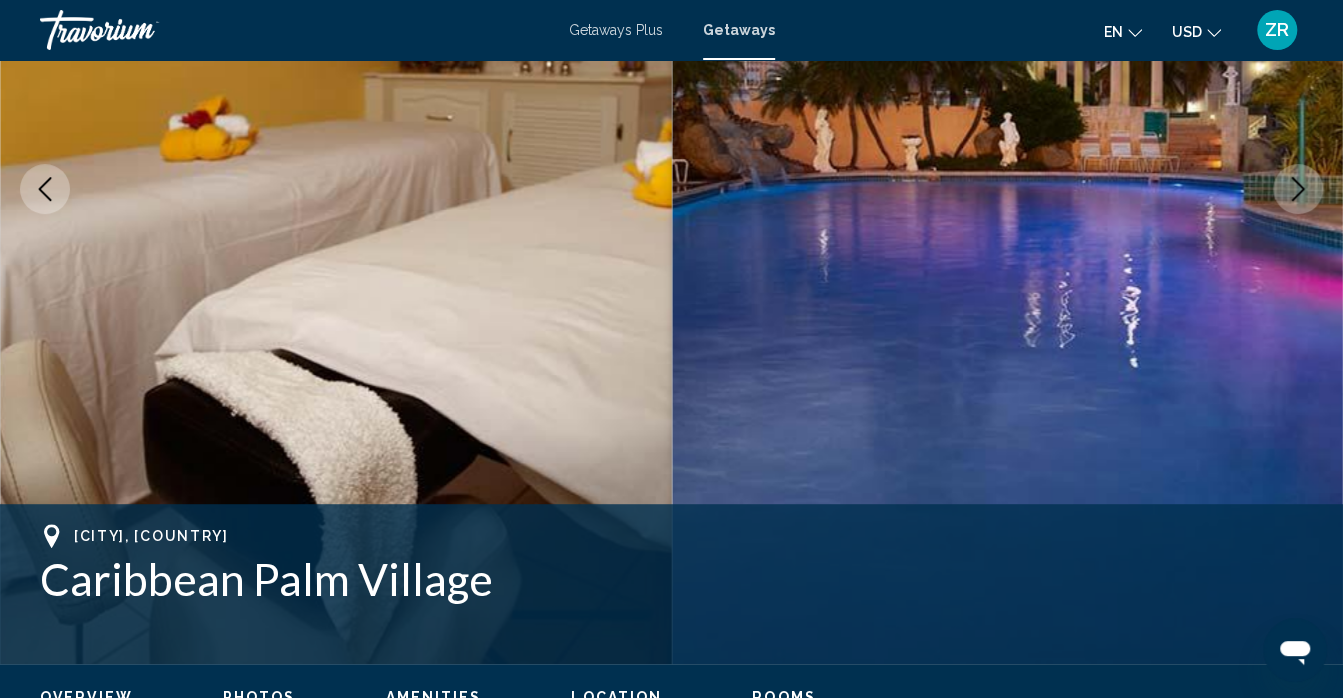 click 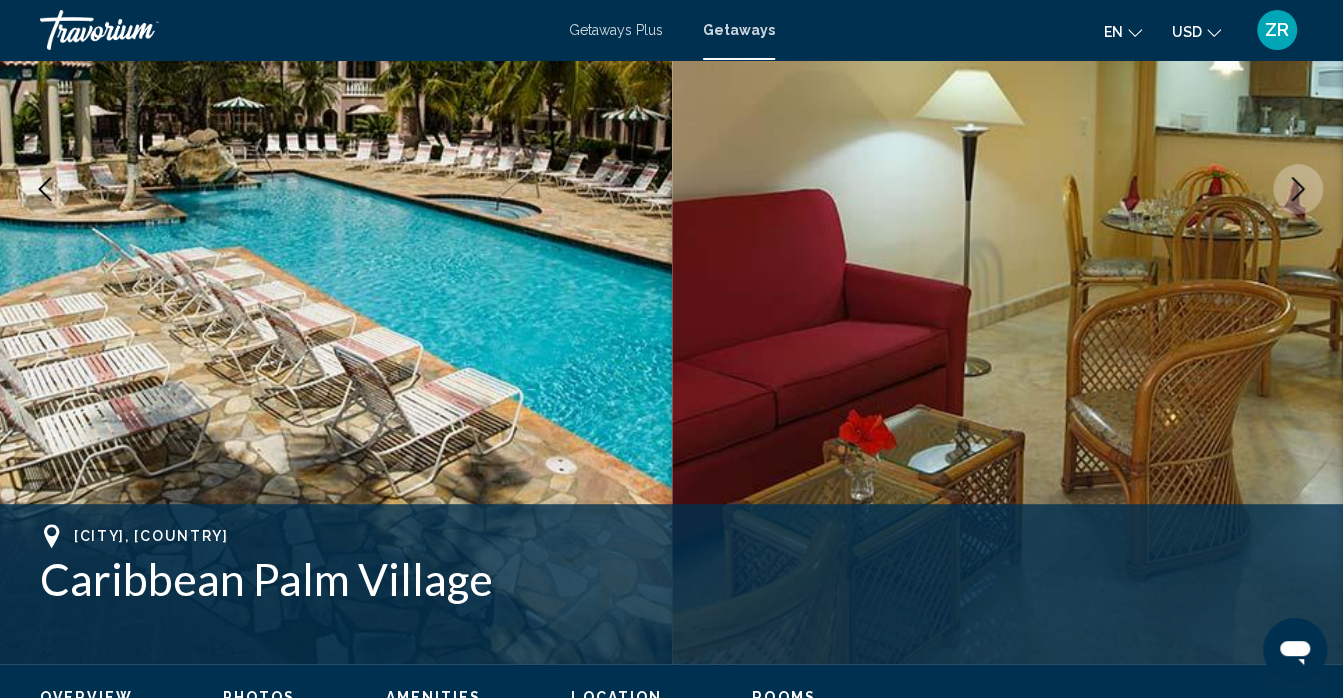 click 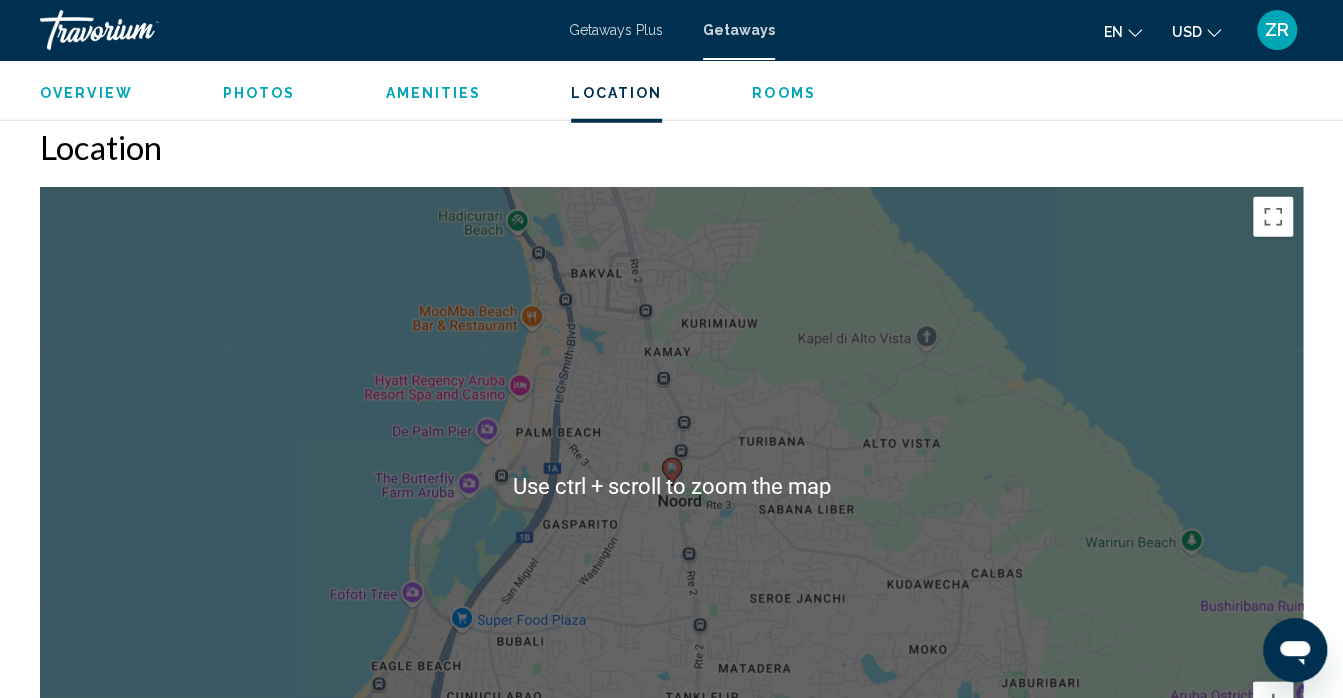 scroll, scrollTop: 2838, scrollLeft: 0, axis: vertical 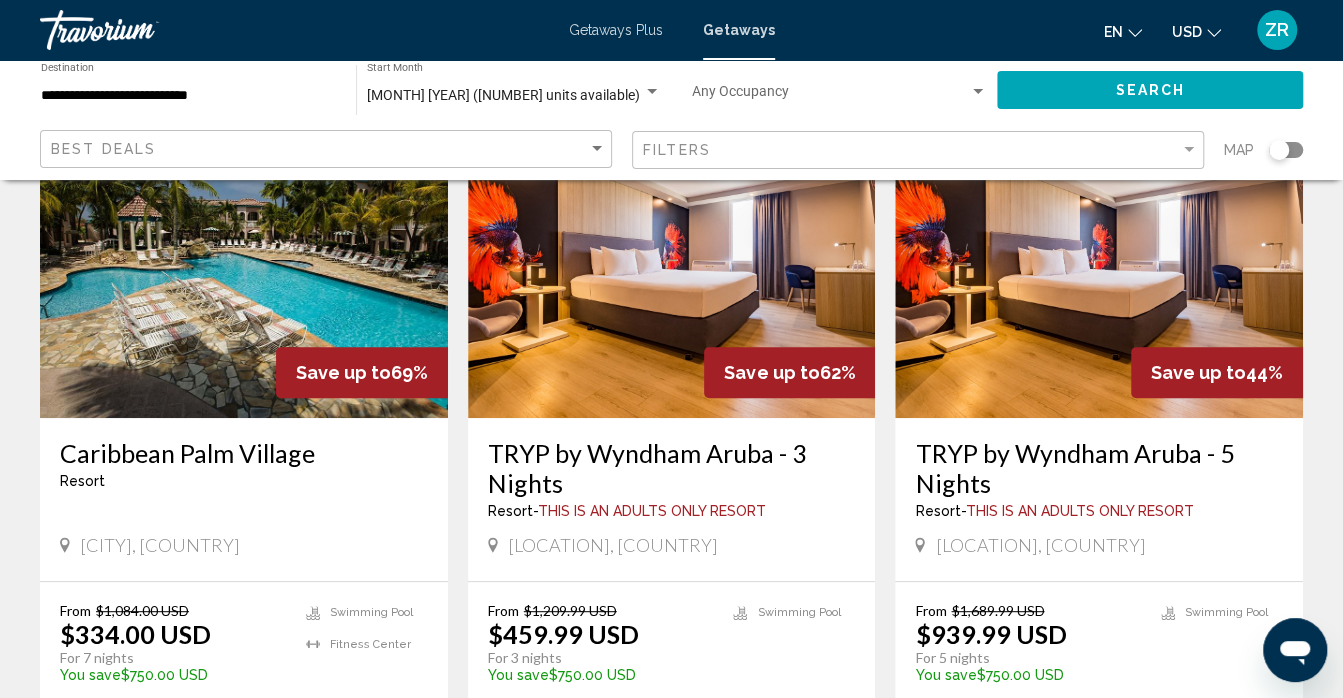 click at bounding box center (672, 258) 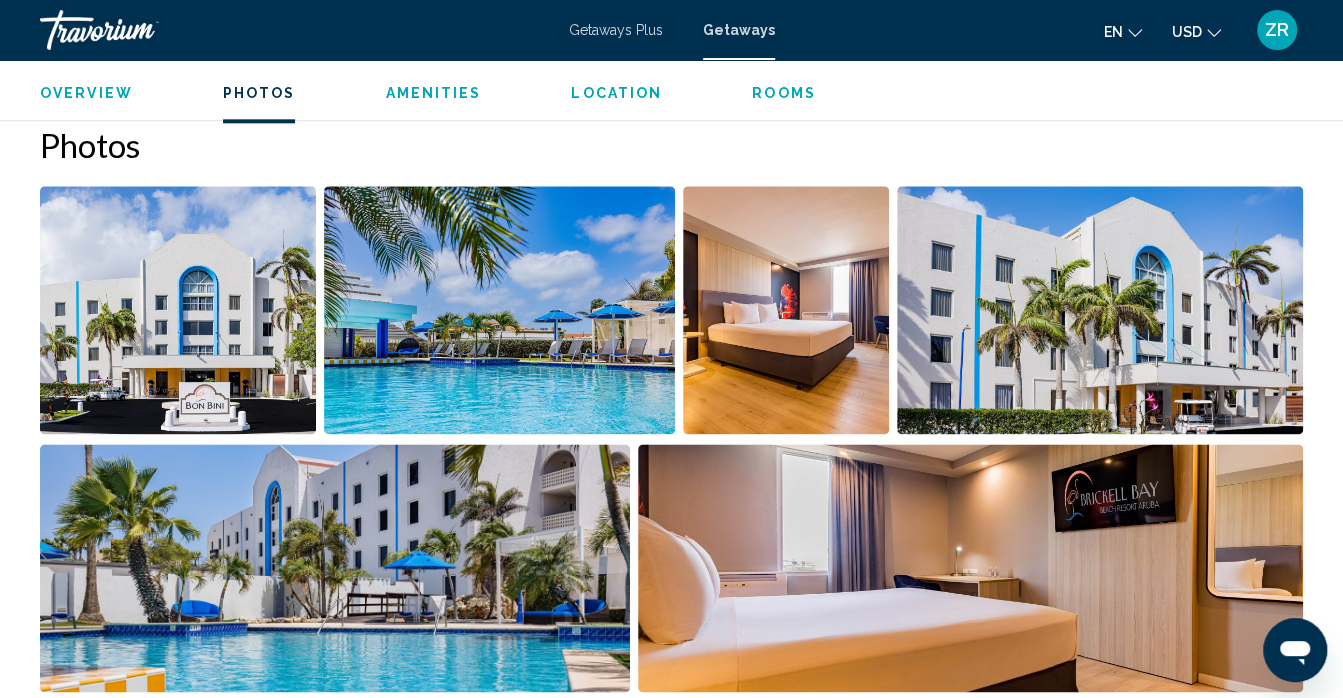 scroll, scrollTop: 1257, scrollLeft: 0, axis: vertical 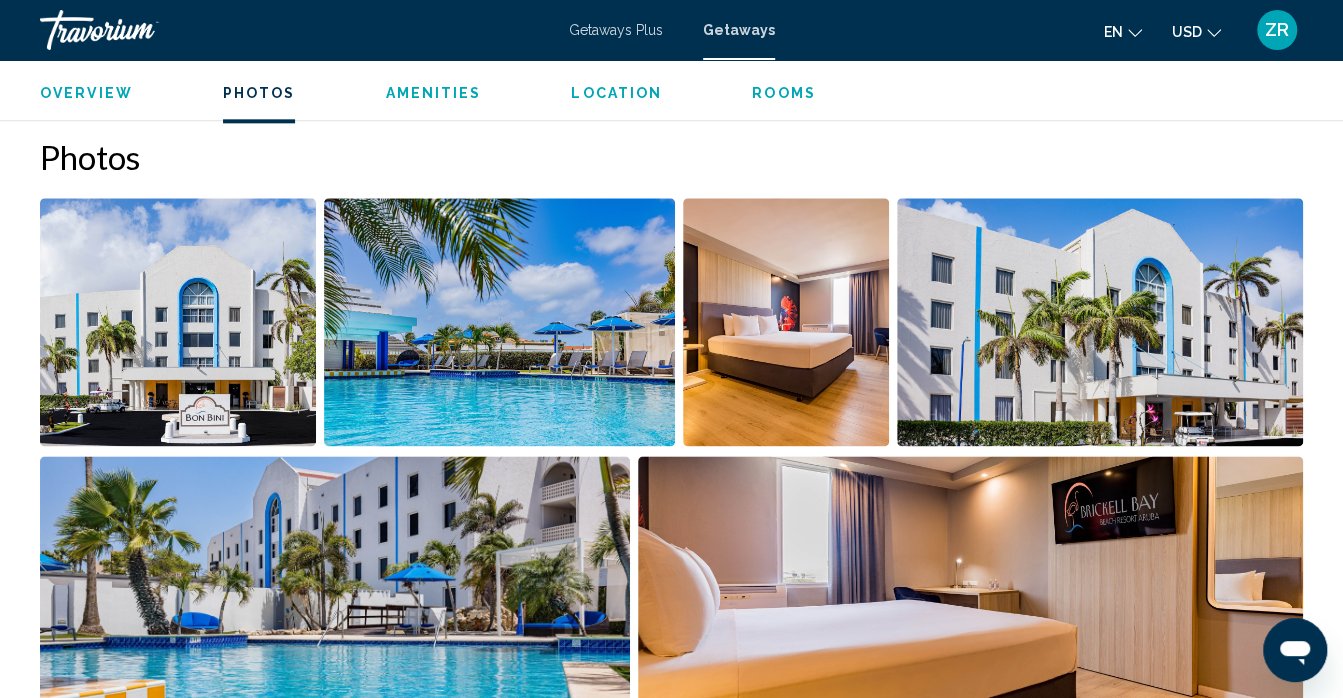 click at bounding box center (499, 322) 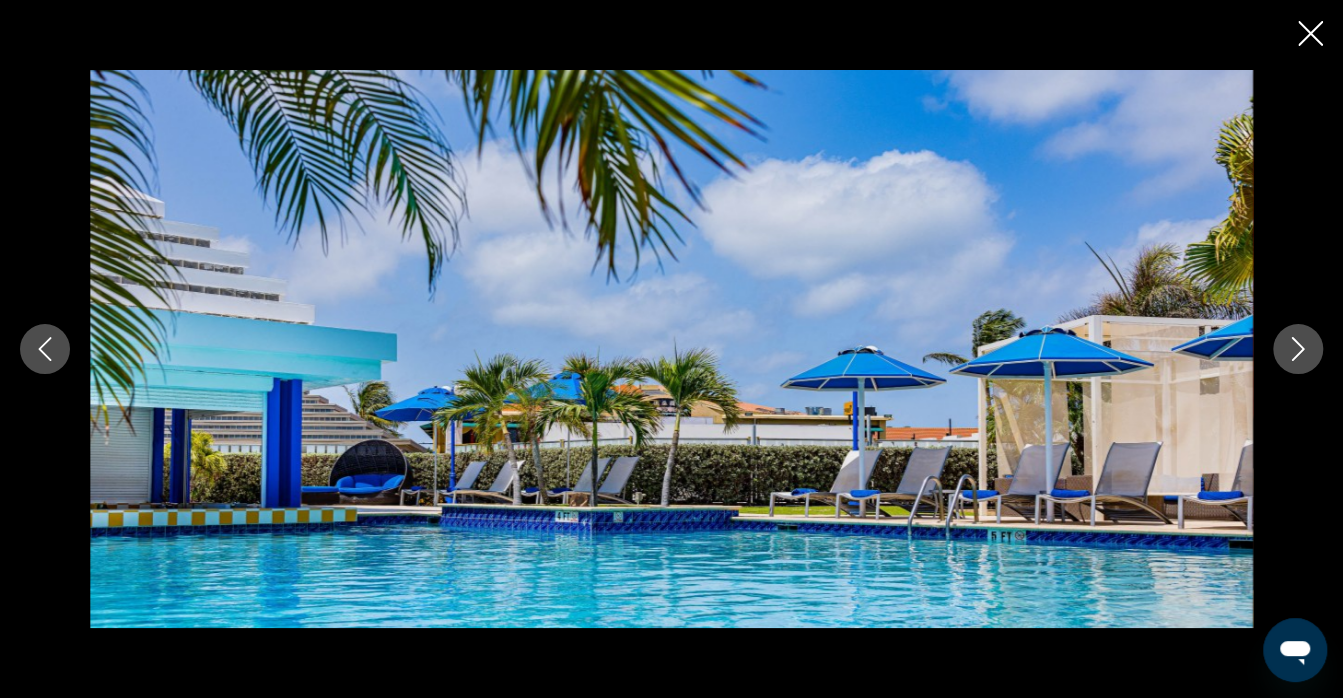 click at bounding box center [1298, 349] 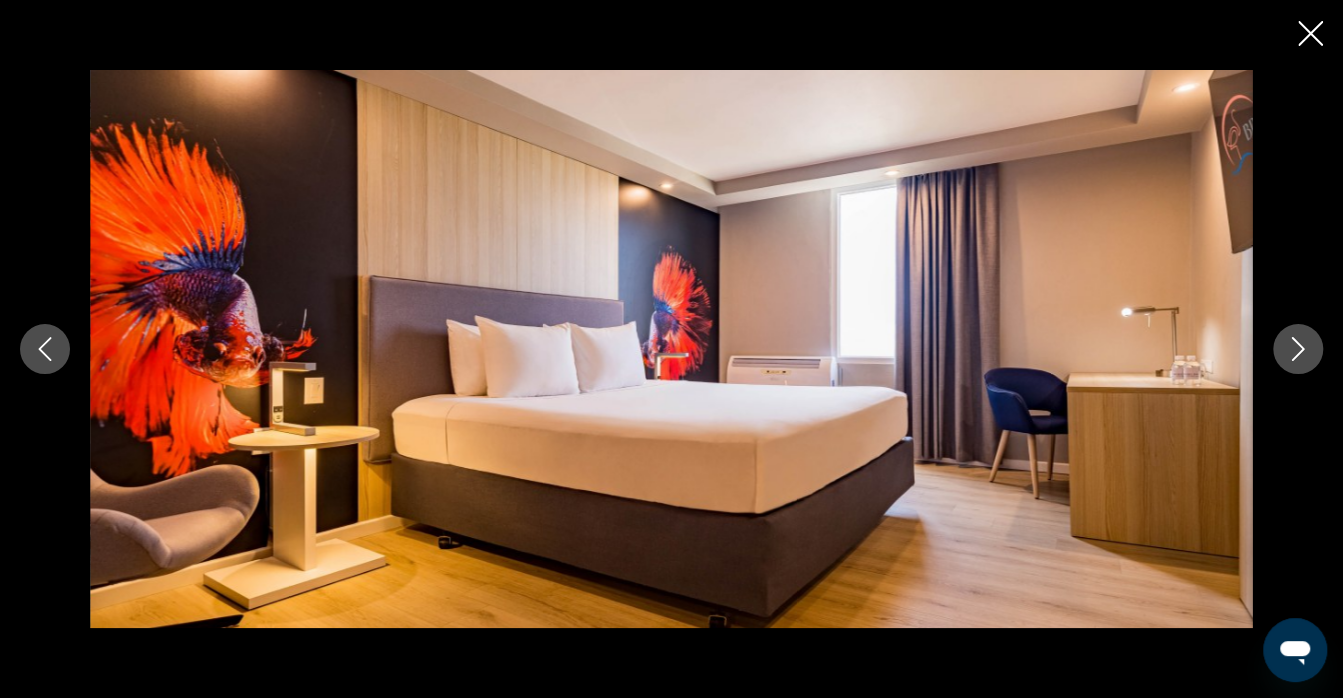 click at bounding box center [1298, 349] 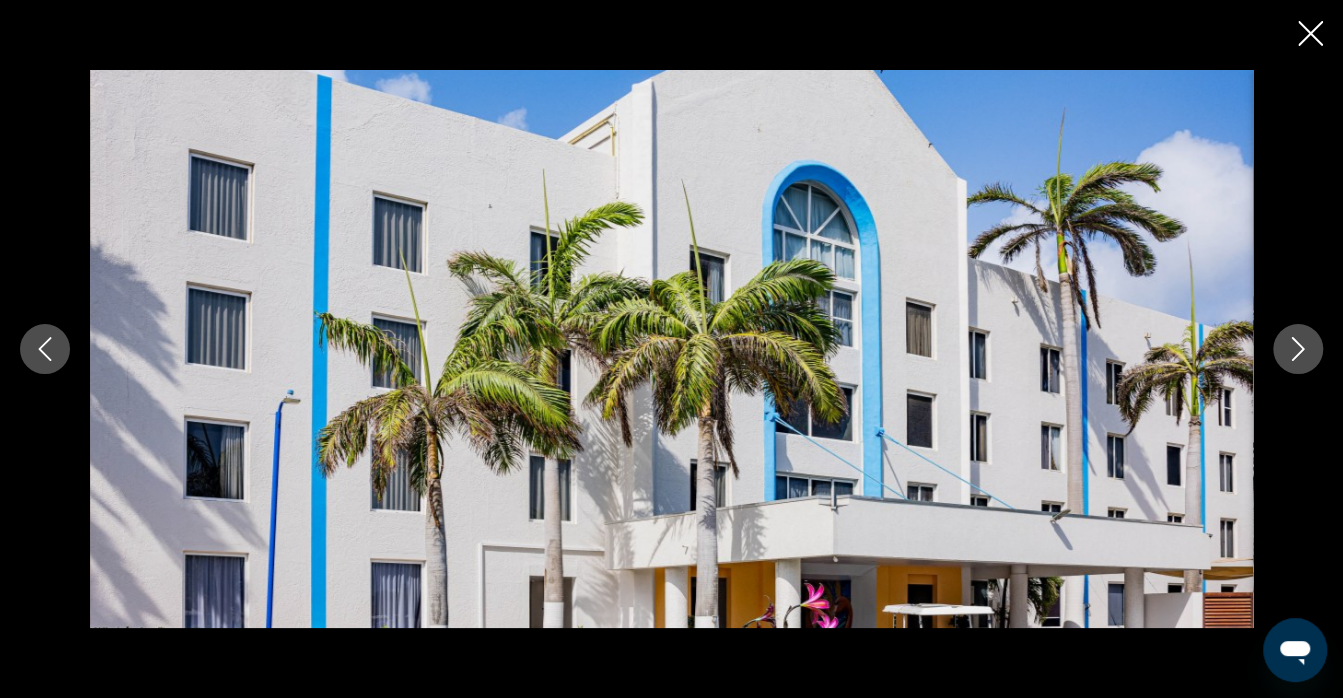 click at bounding box center [1298, 349] 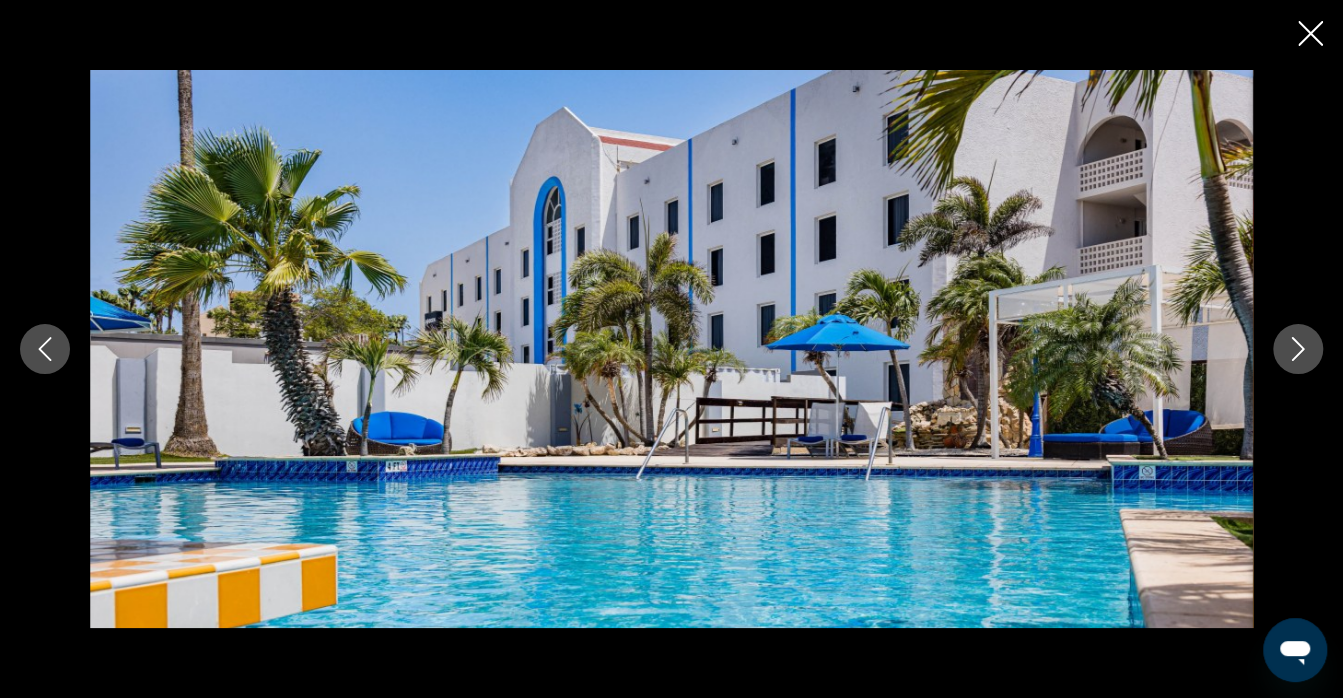 click at bounding box center (1298, 349) 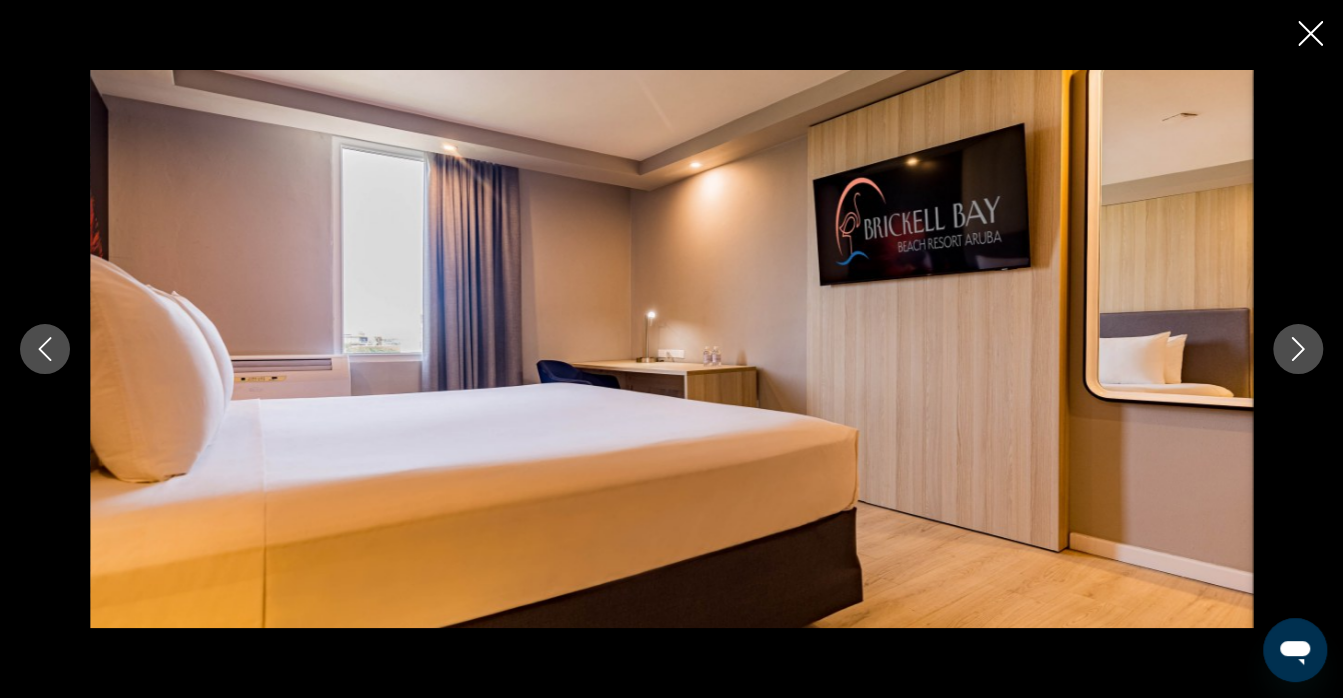 click at bounding box center (1298, 349) 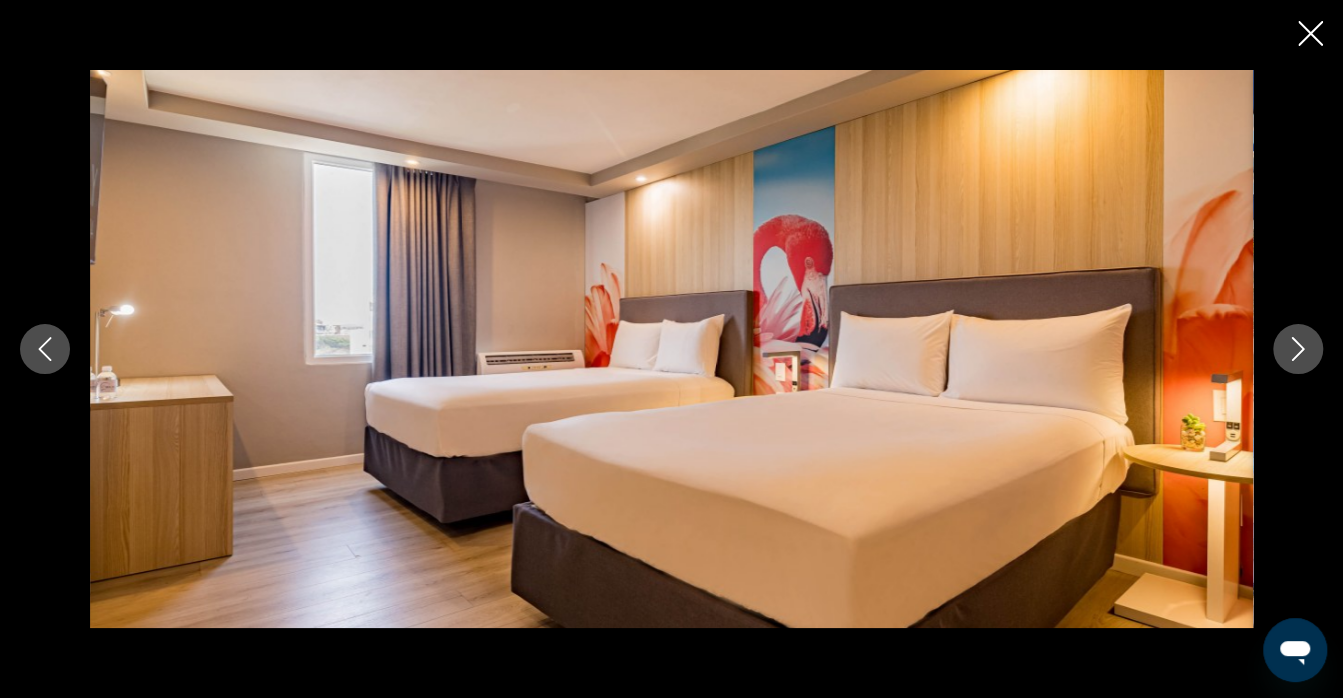 click at bounding box center [1298, 349] 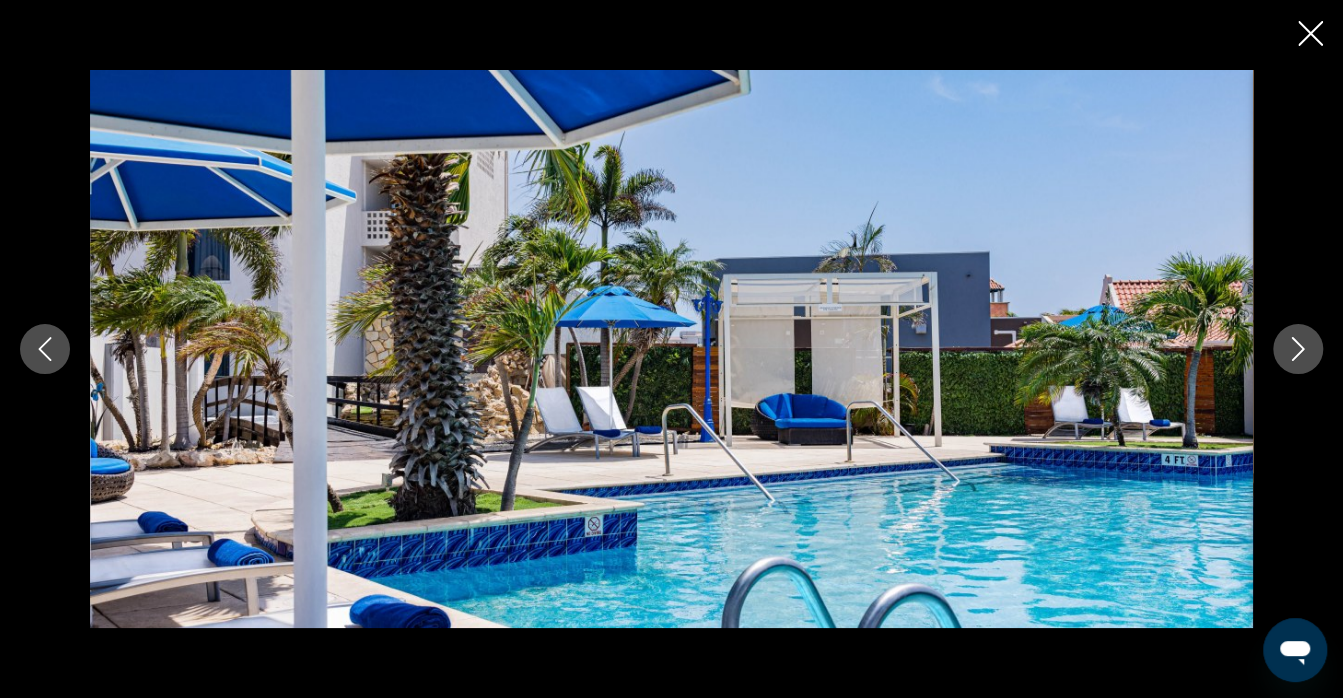 click at bounding box center [1298, 349] 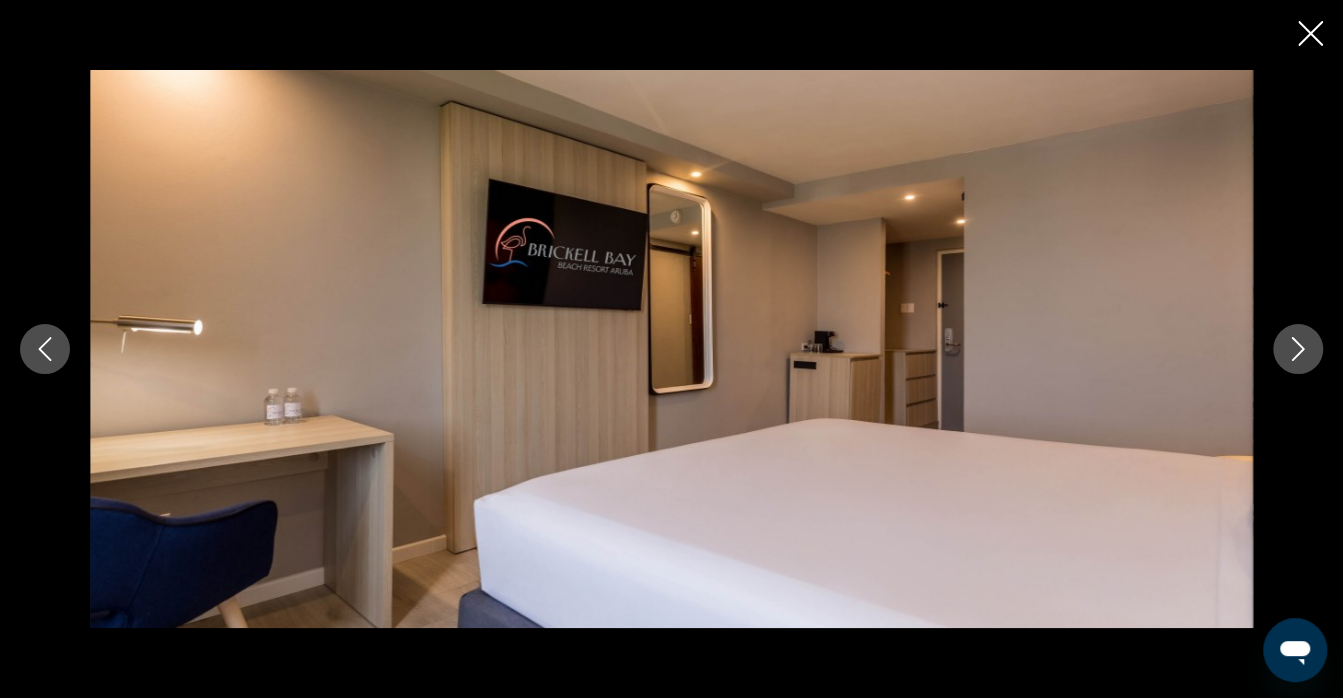click at bounding box center (1298, 349) 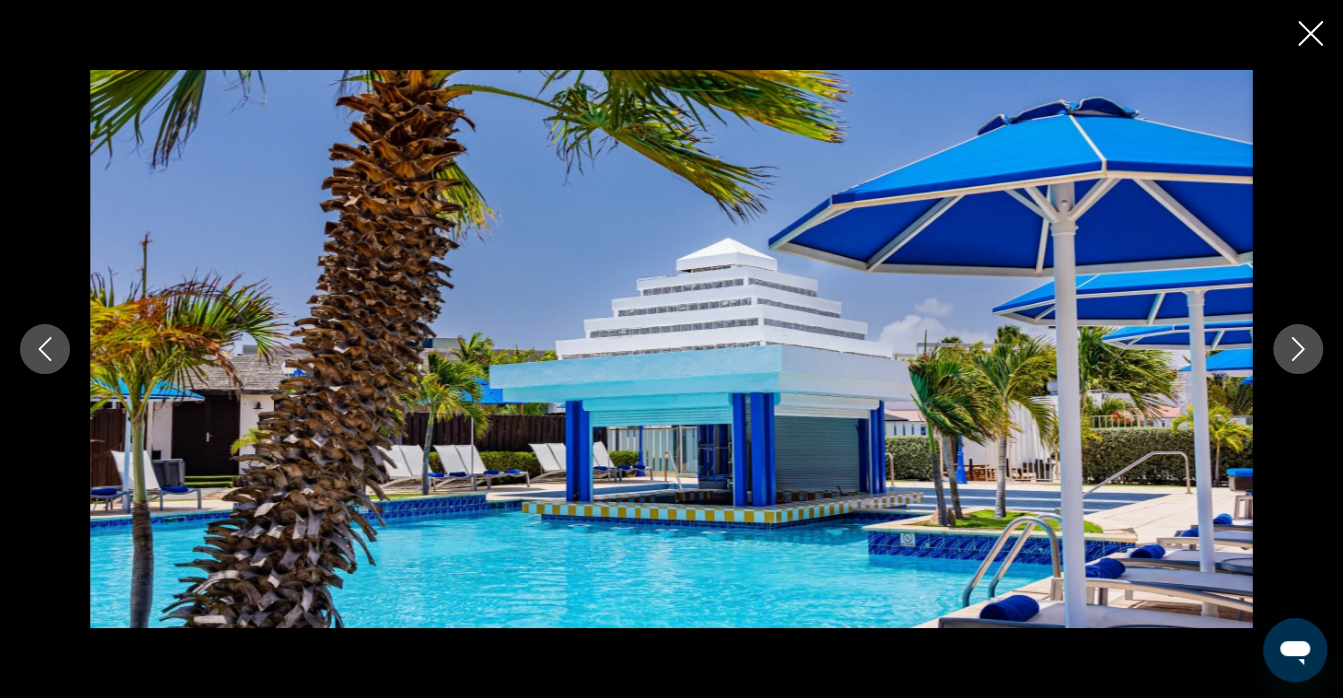 click at bounding box center [1298, 349] 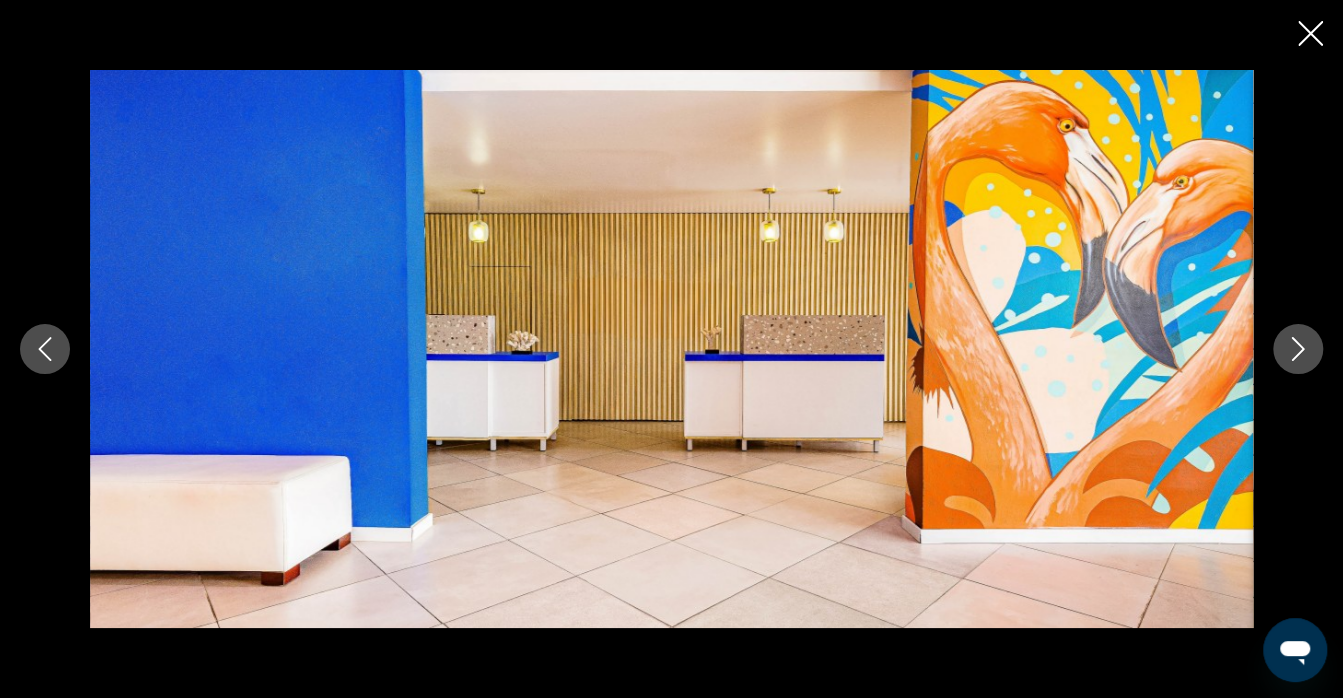 click at bounding box center [1298, 349] 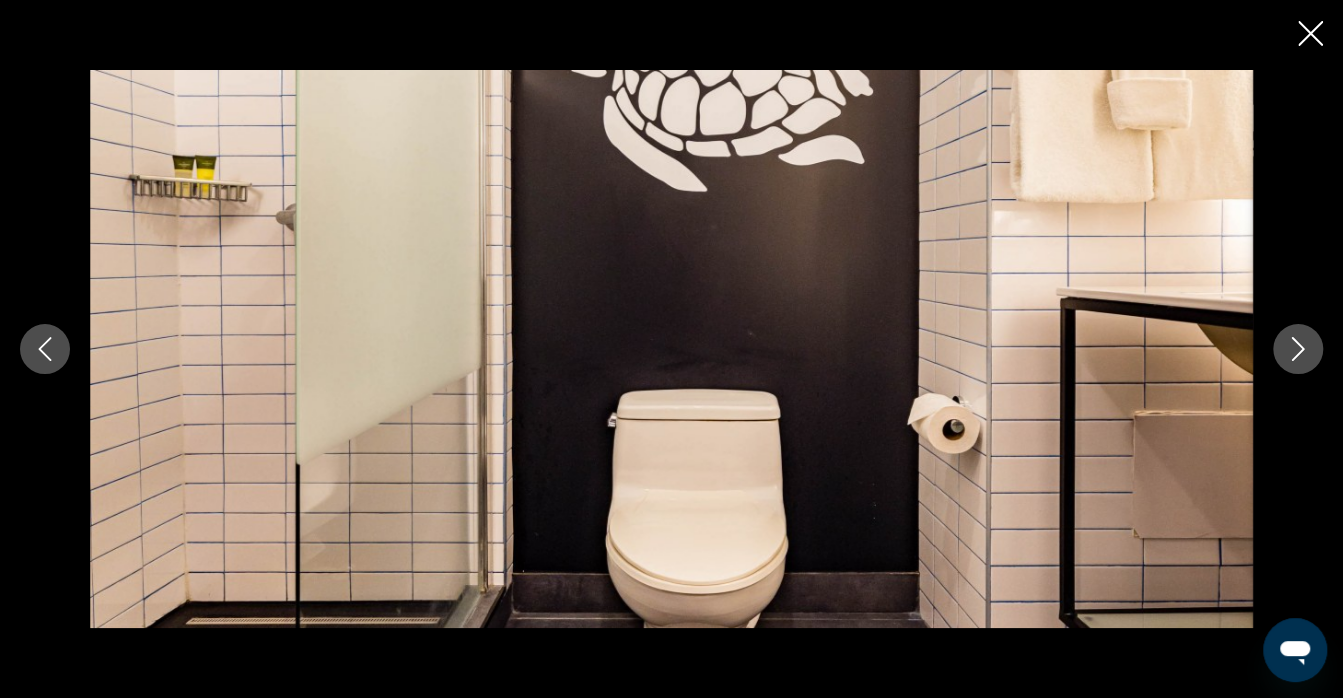 click at bounding box center [1298, 349] 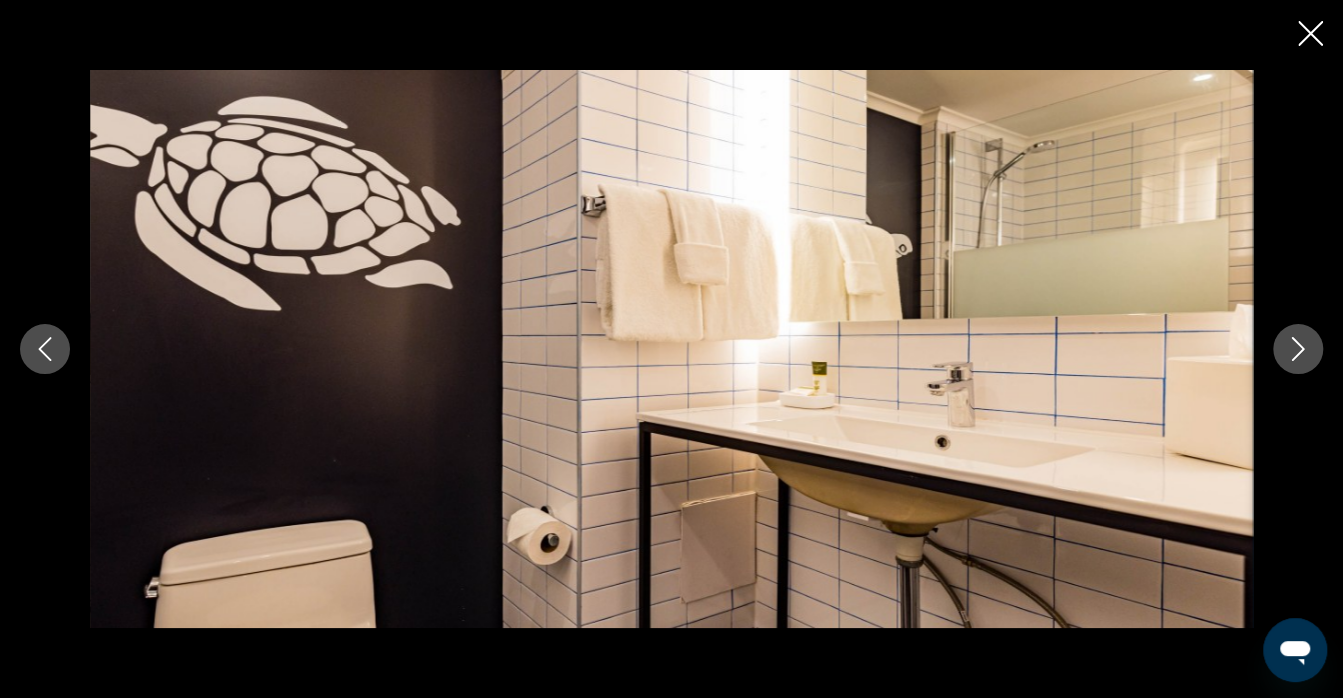 click at bounding box center (1298, 349) 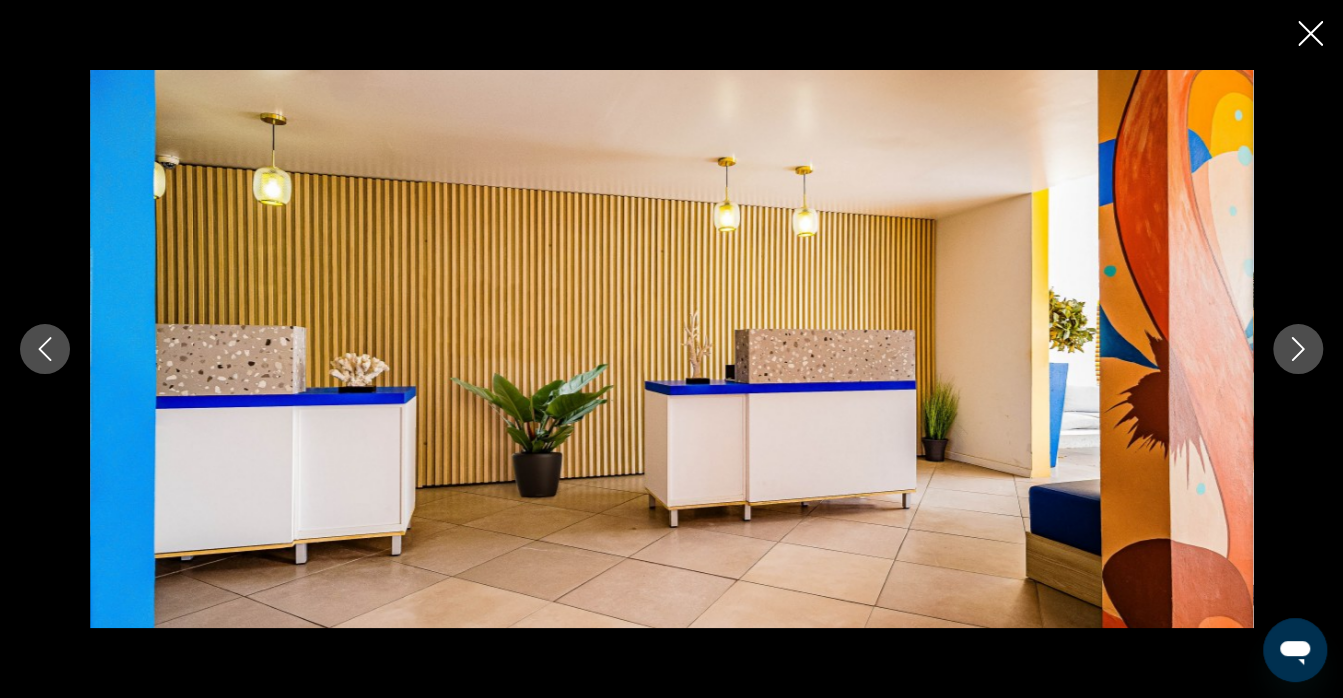 click at bounding box center [1298, 349] 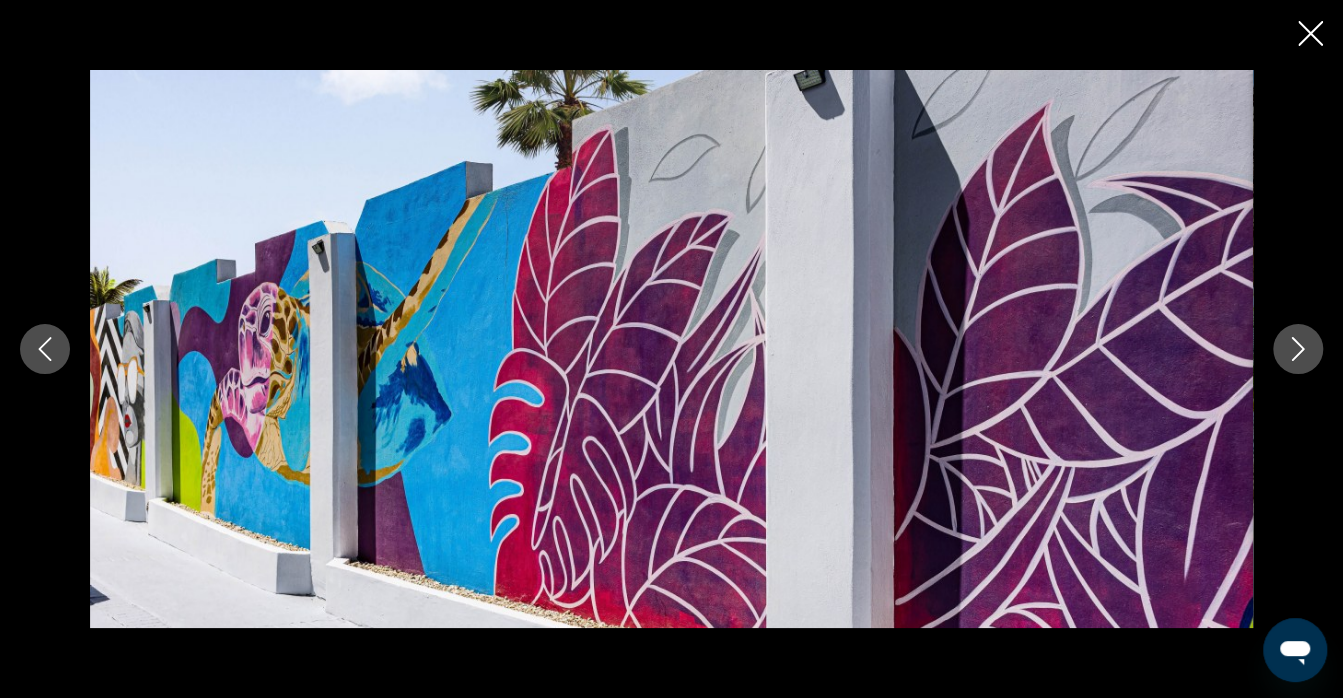 click 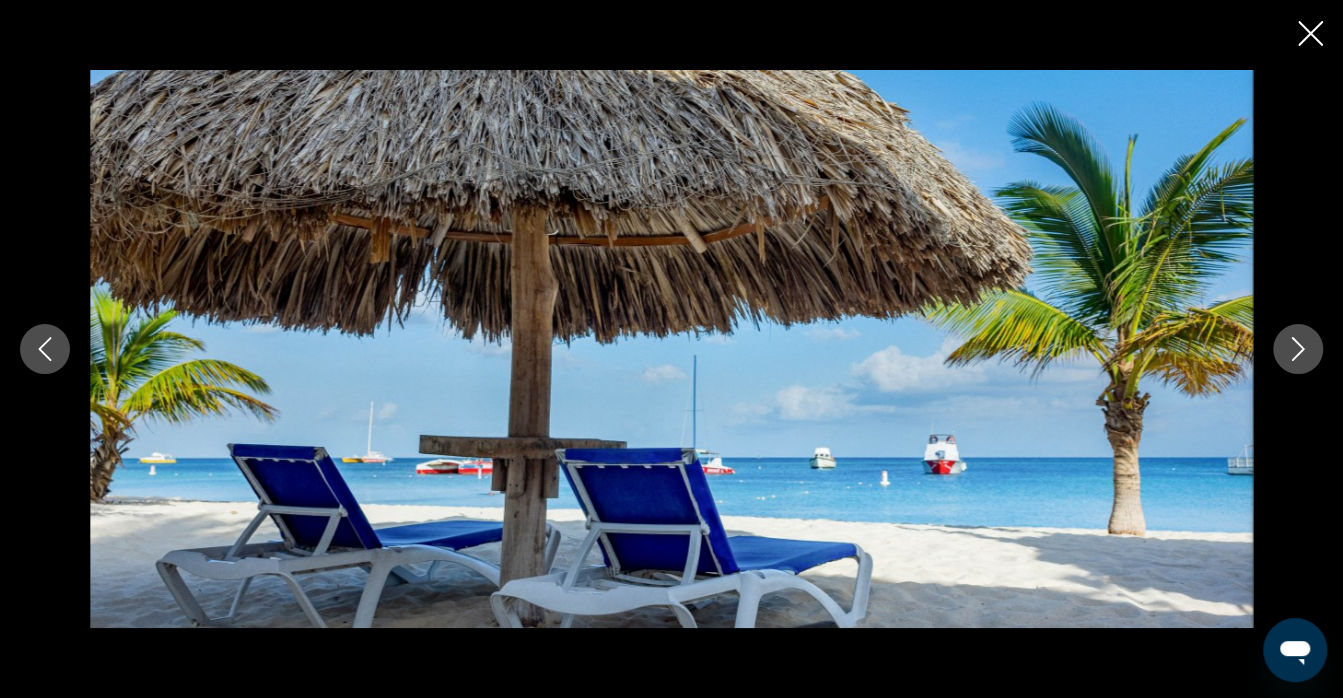 click 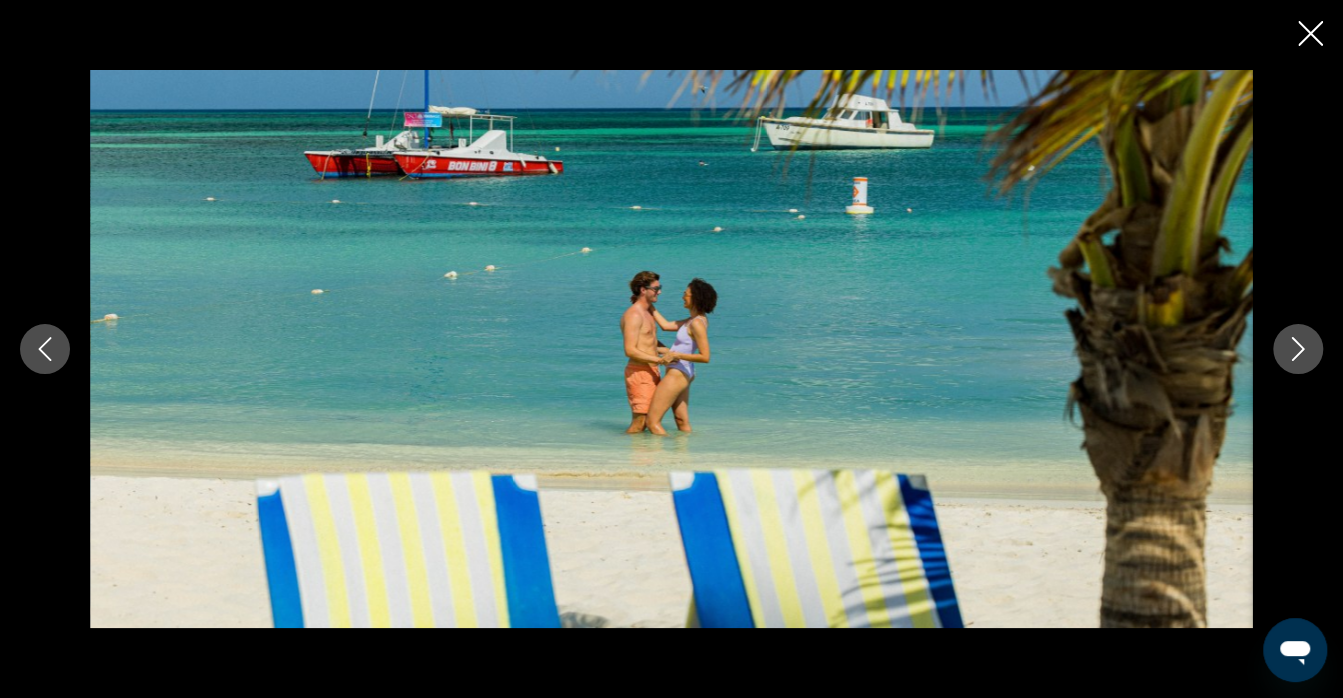 click 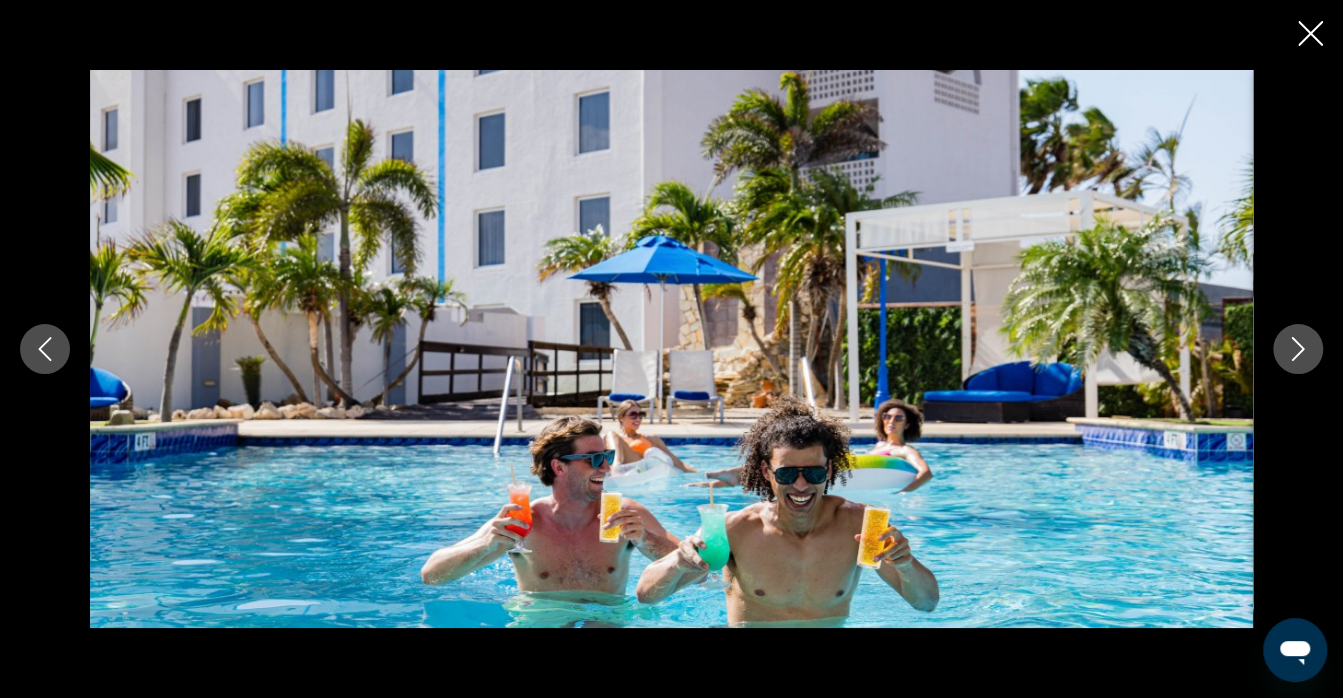 click 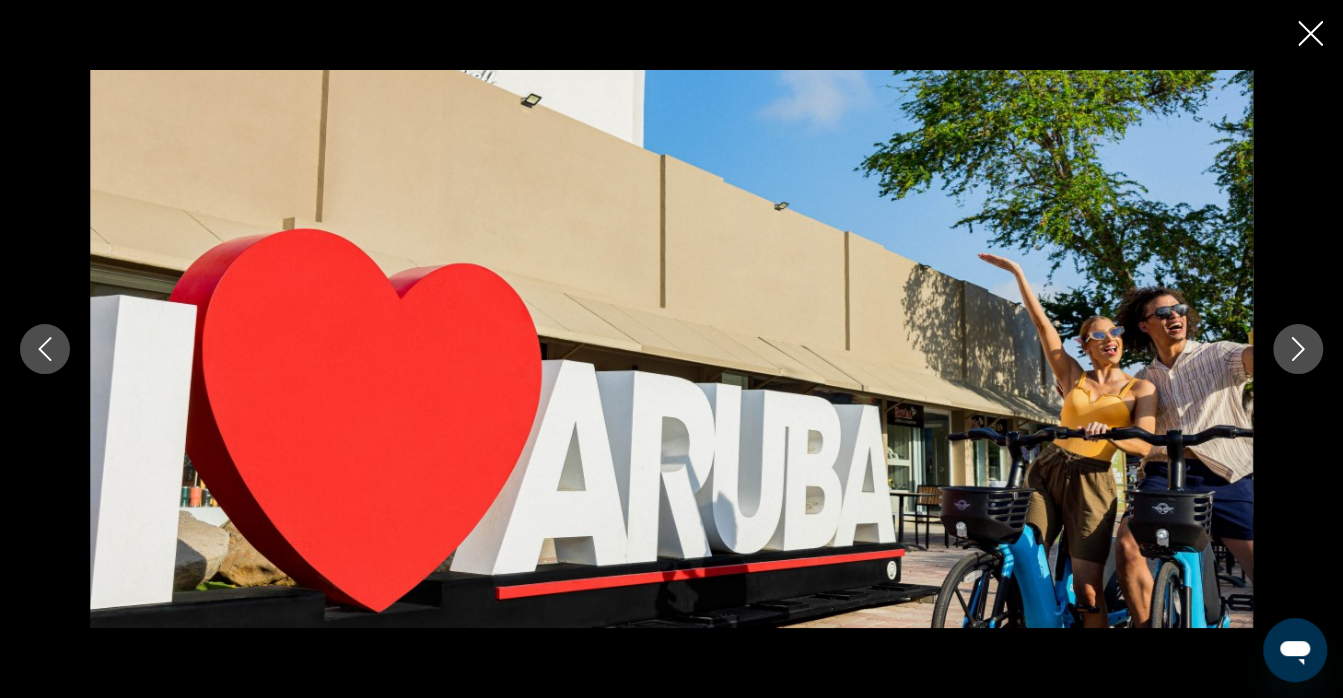 click 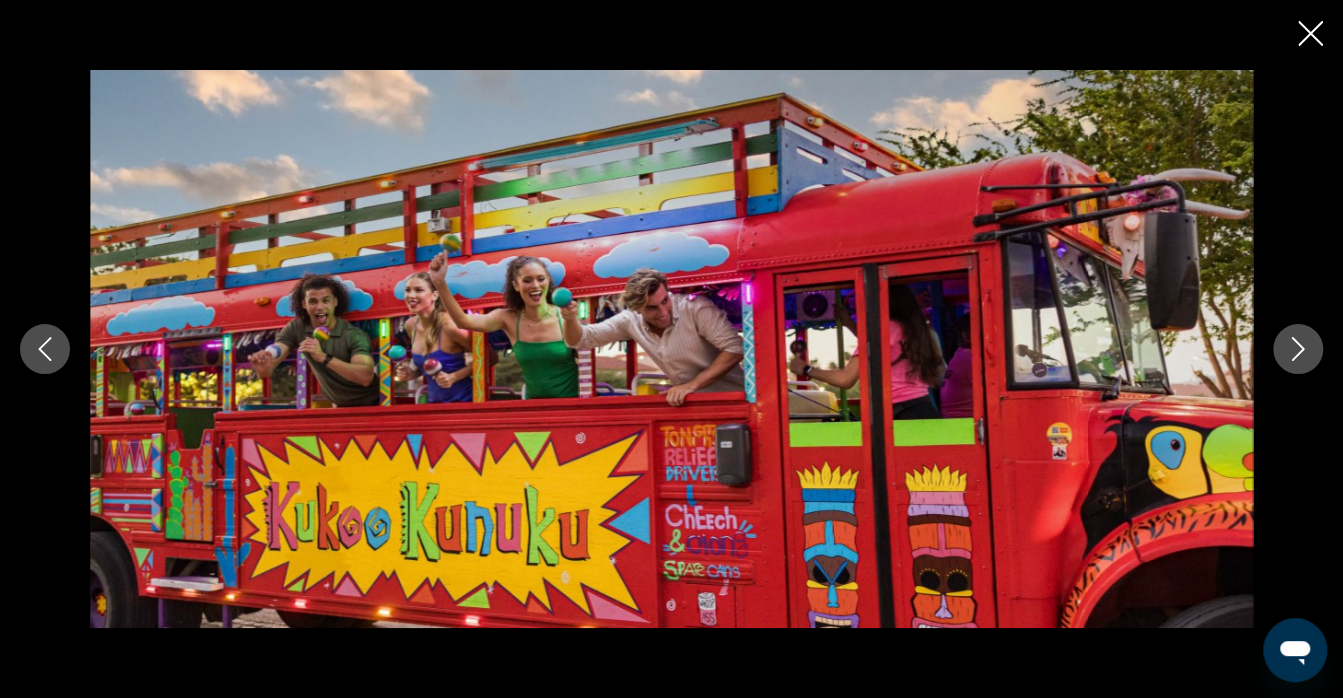 click 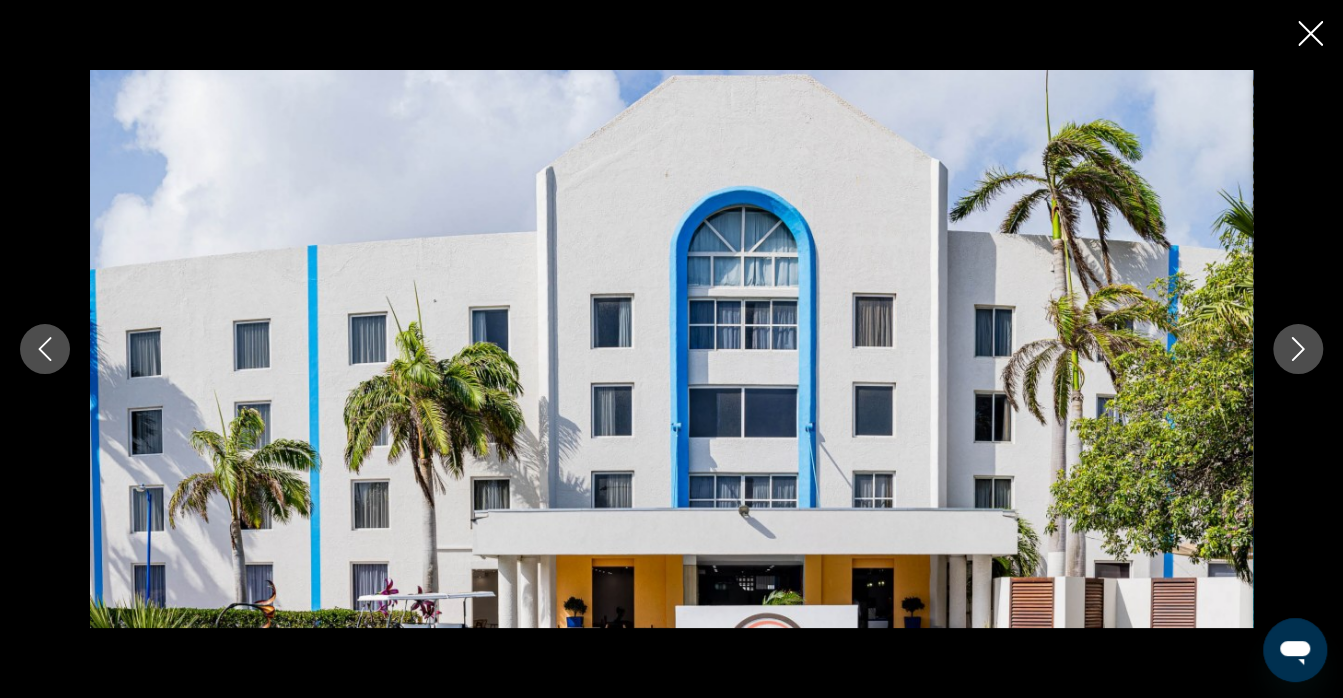 click 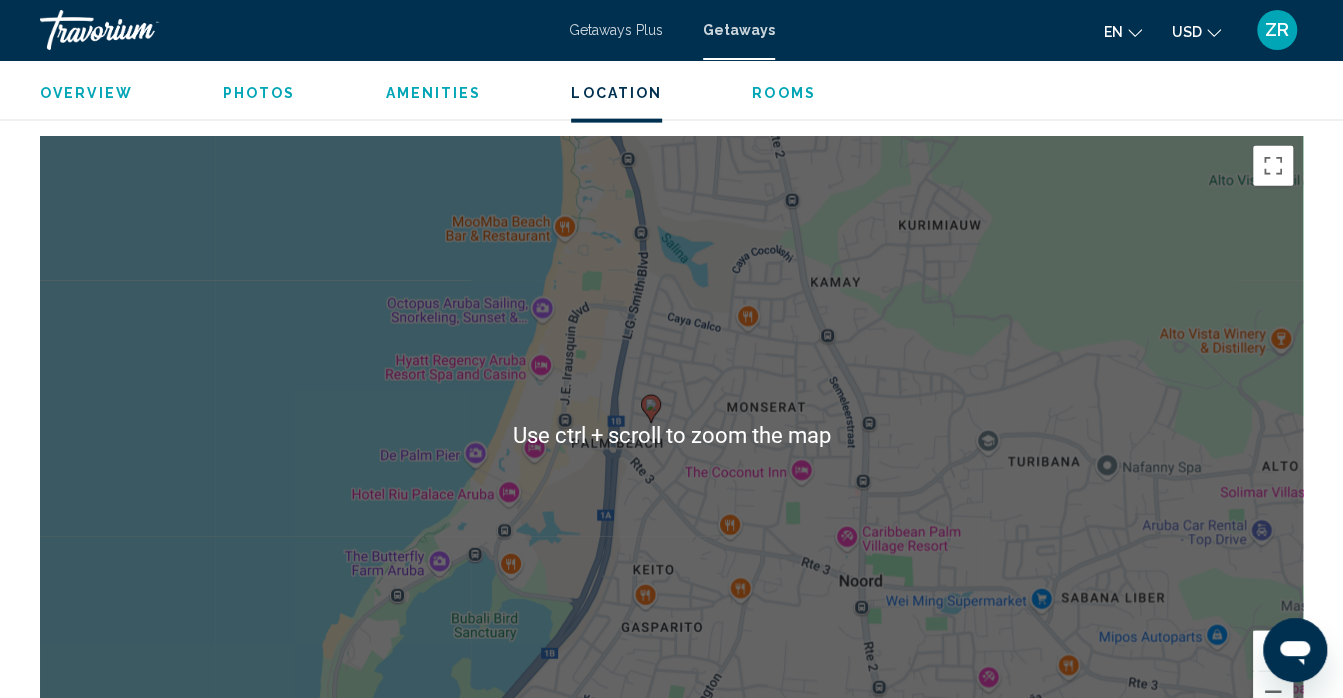 scroll, scrollTop: 2384, scrollLeft: 0, axis: vertical 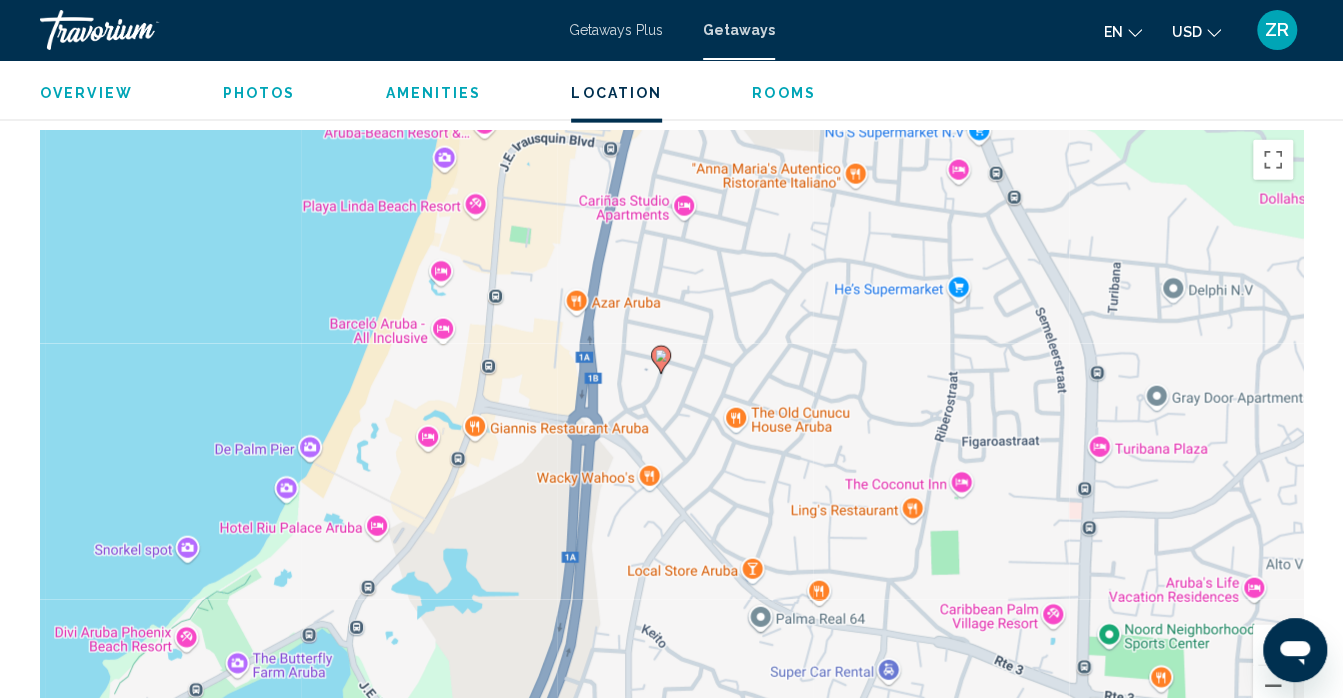 click on "To activate drag with keyboard, press Alt + Enter. Once in keyboard drag state, use the arrow keys to move the marker. To complete the drag, press the Enter key. To cancel, press Escape." at bounding box center (671, 430) 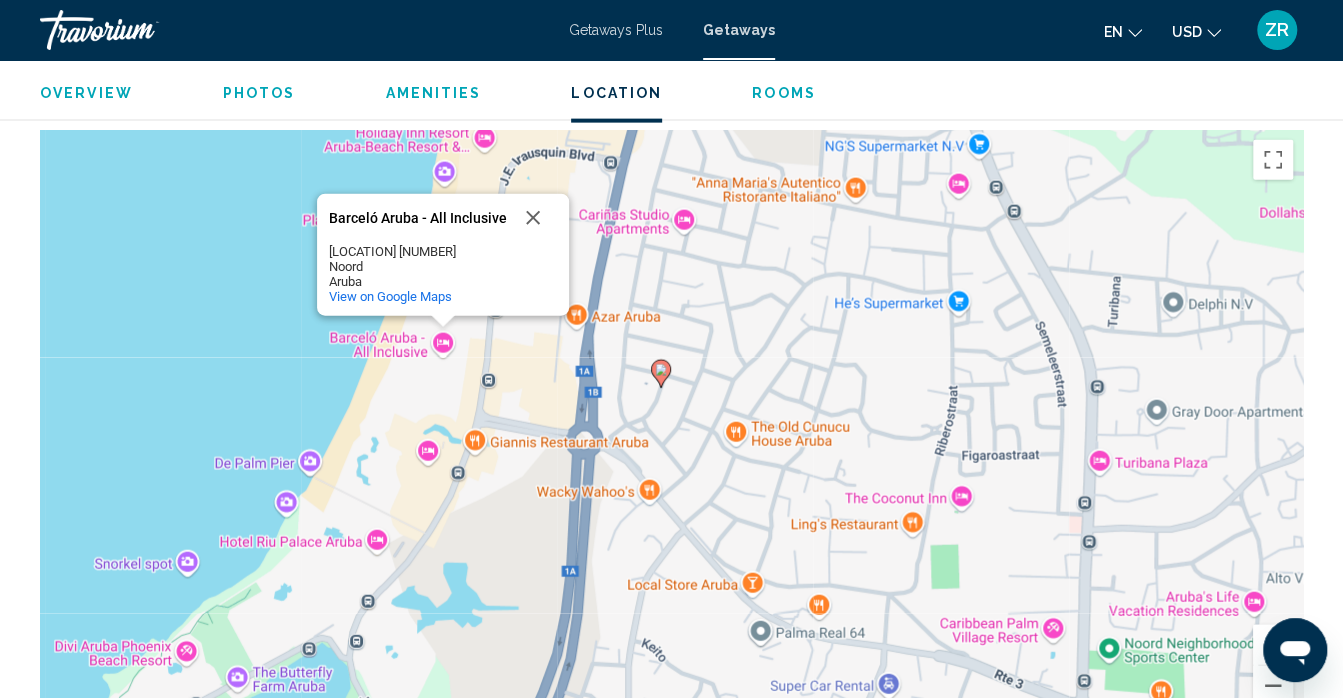 click on "Barceló Aruba - All Inclusive" at bounding box center (419, 218) 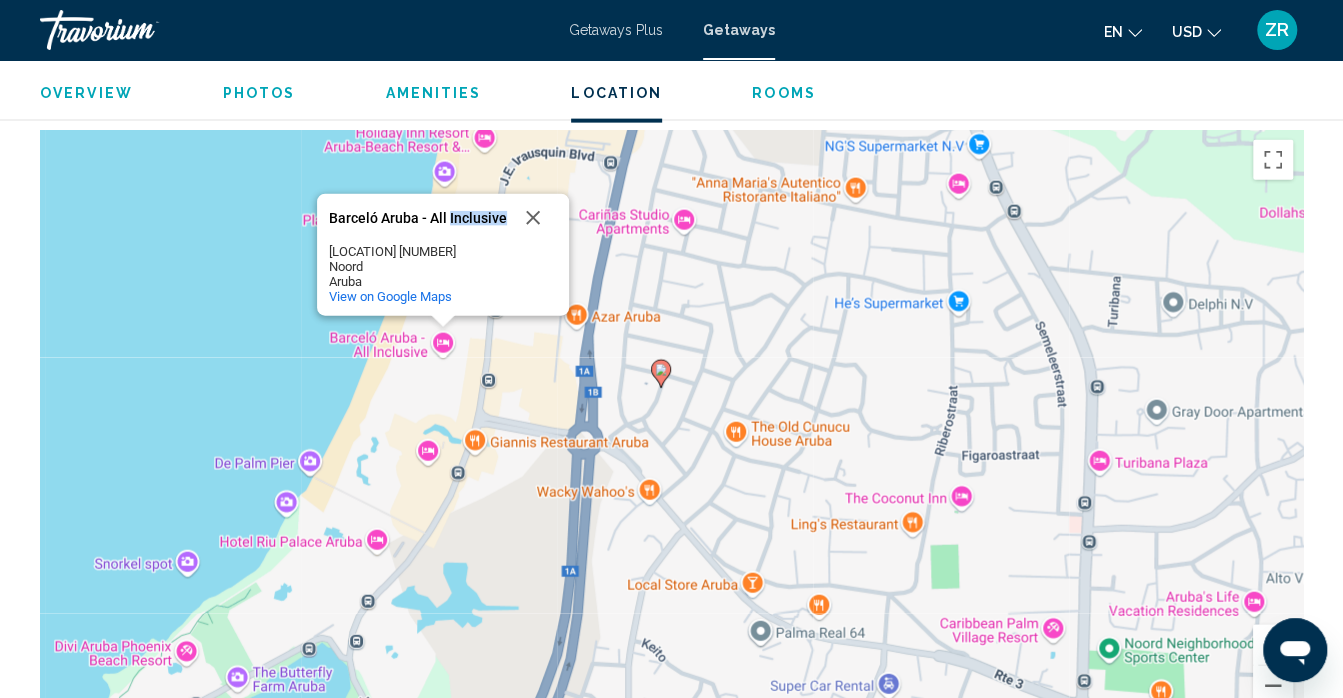 click on "Barceló Aruba - All Inclusive" at bounding box center (419, 218) 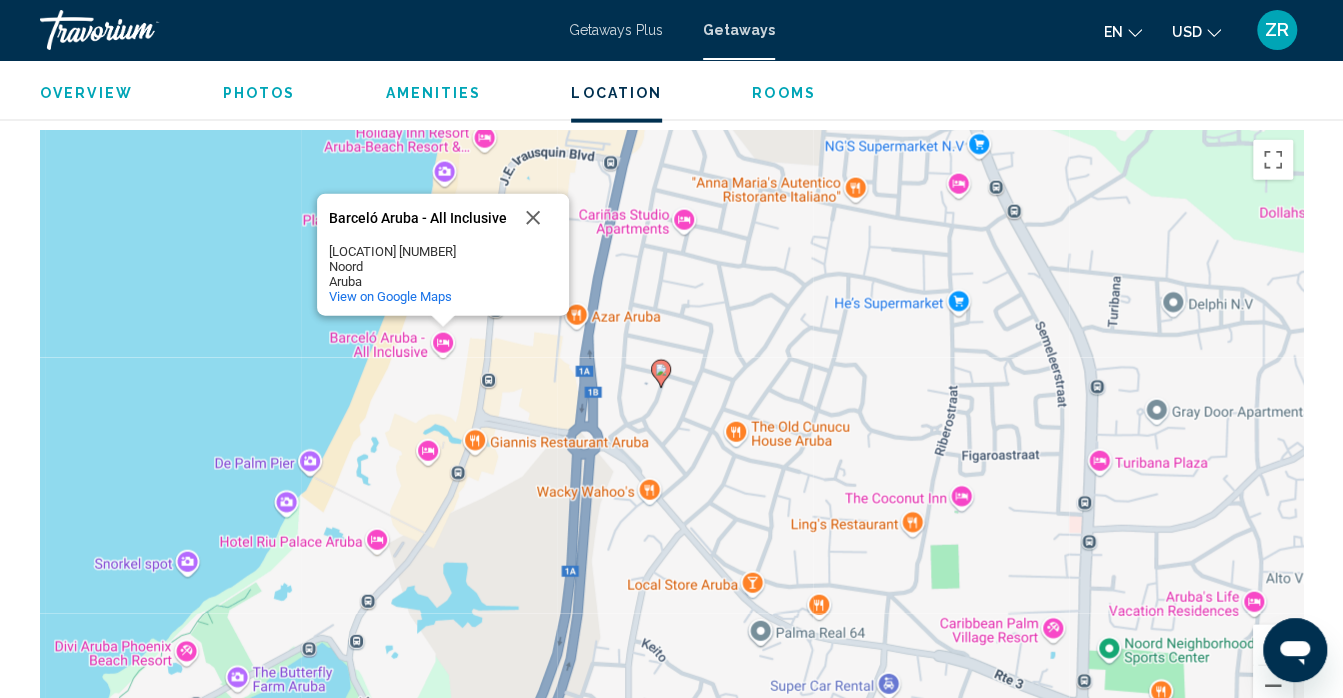 drag, startPoint x: 458, startPoint y: 208, endPoint x: 419, endPoint y: 242, distance: 51.739735 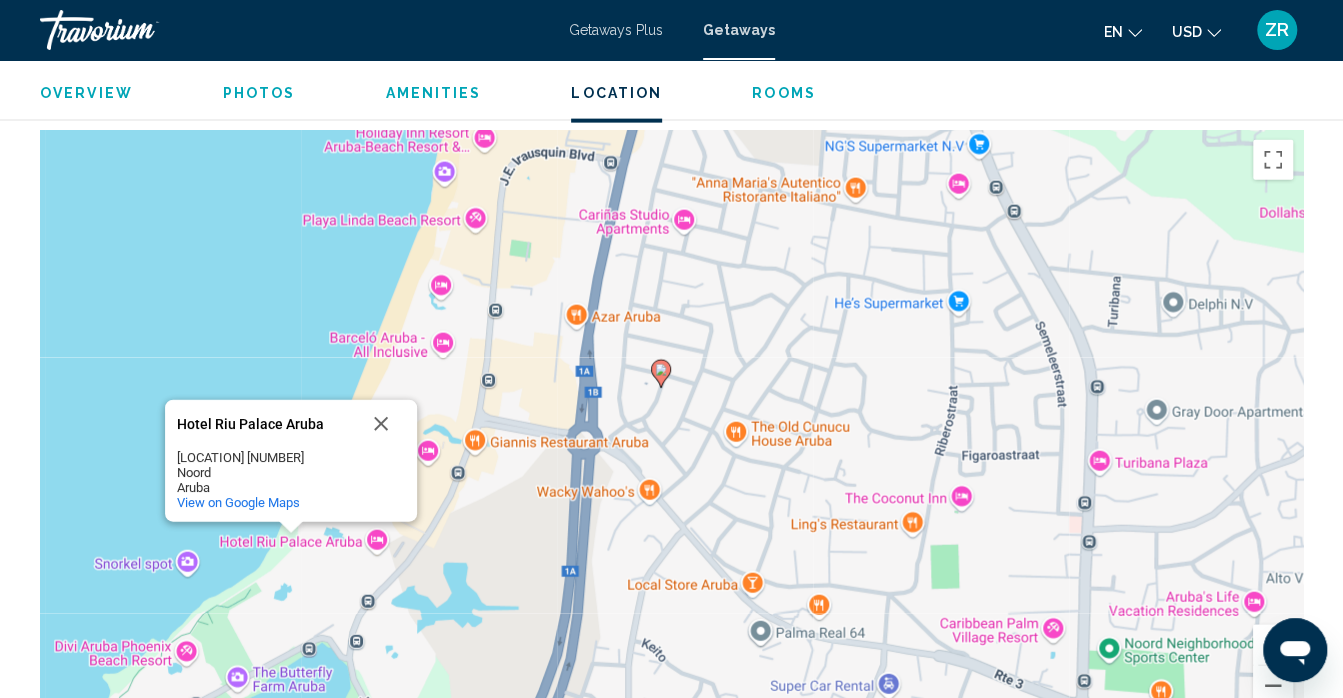 click on "Hotel Riu Palace Aruba" at bounding box center [267, 424] 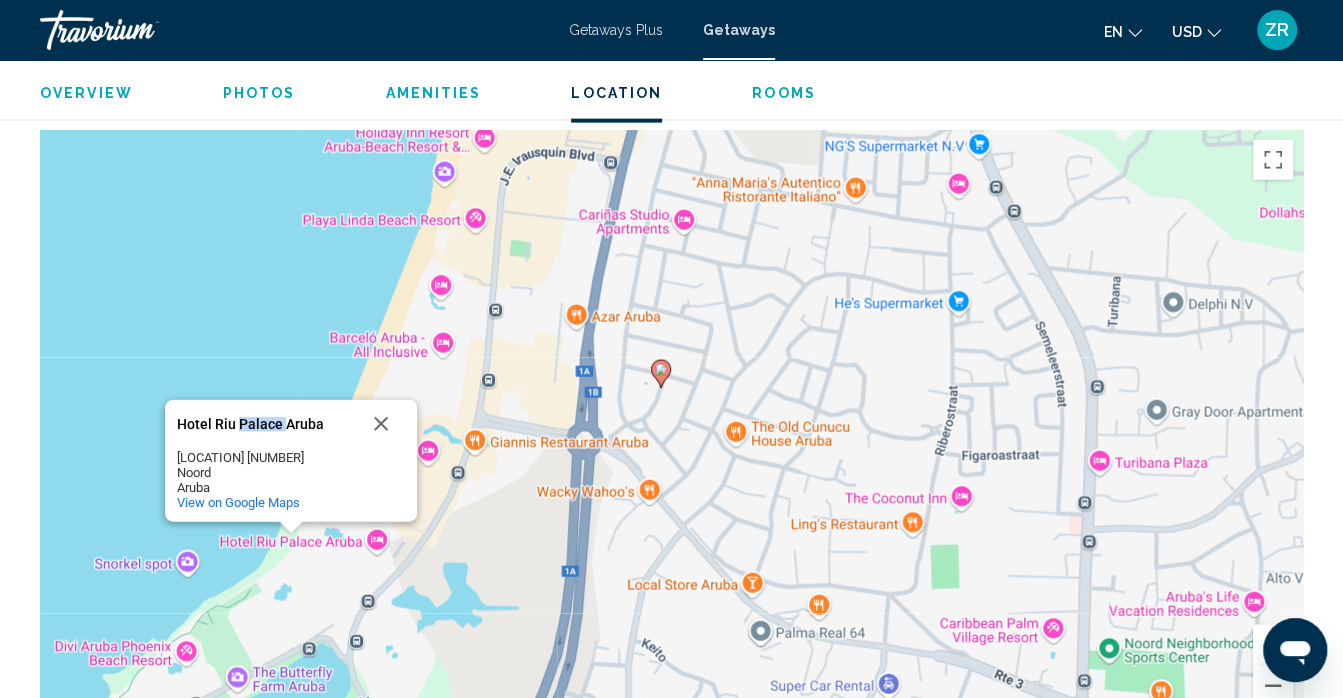 click on "Hotel Riu Palace Aruba" at bounding box center [267, 424] 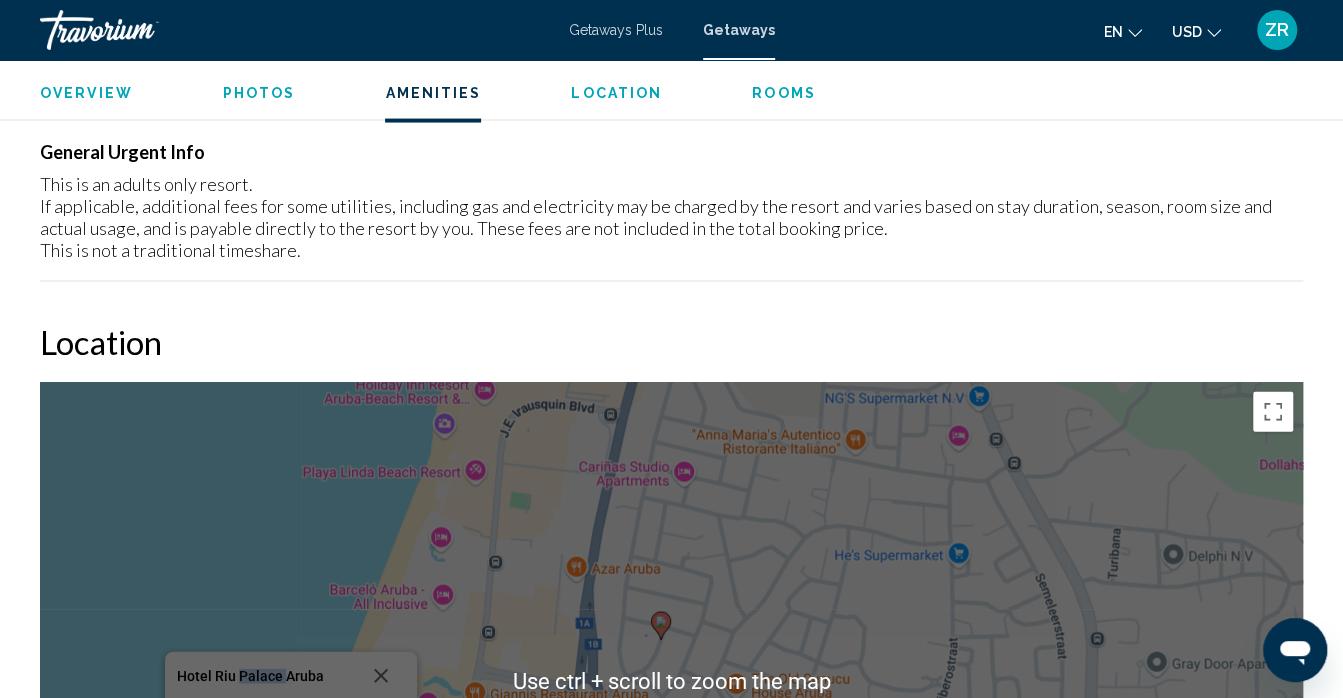 scroll, scrollTop: 2127, scrollLeft: 0, axis: vertical 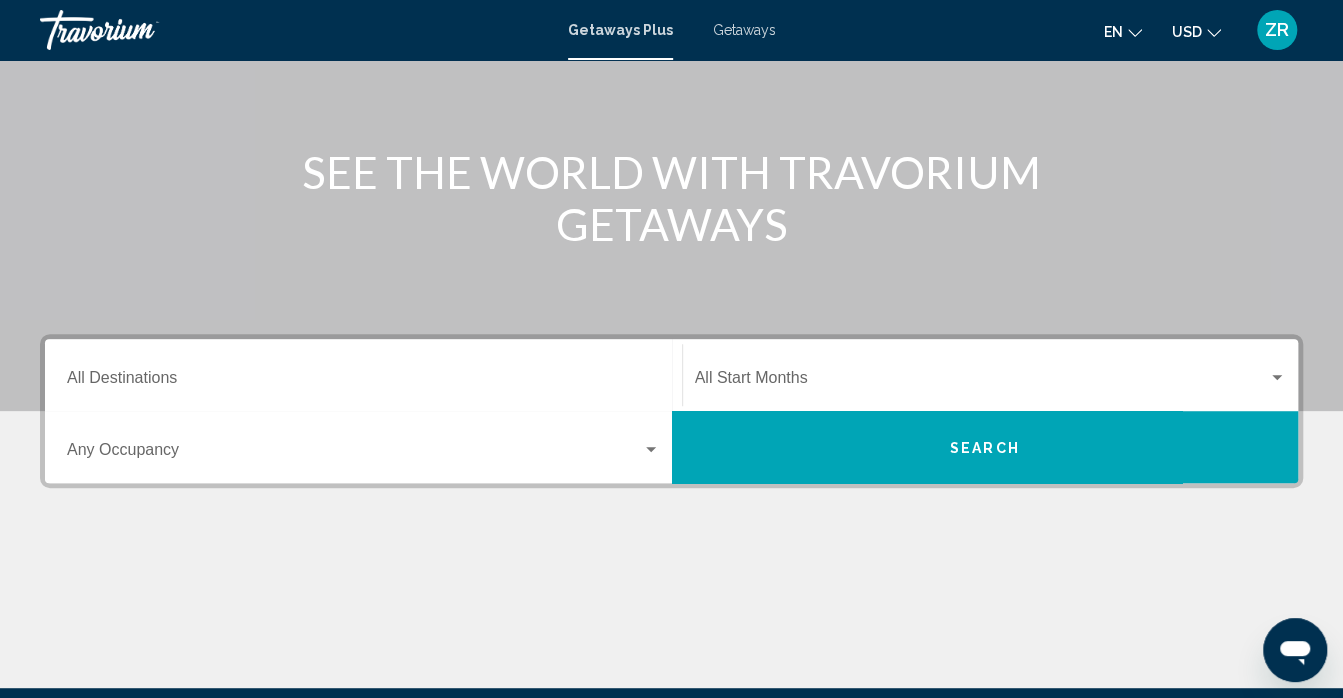 click on "Destination All Destinations" at bounding box center (363, 375) 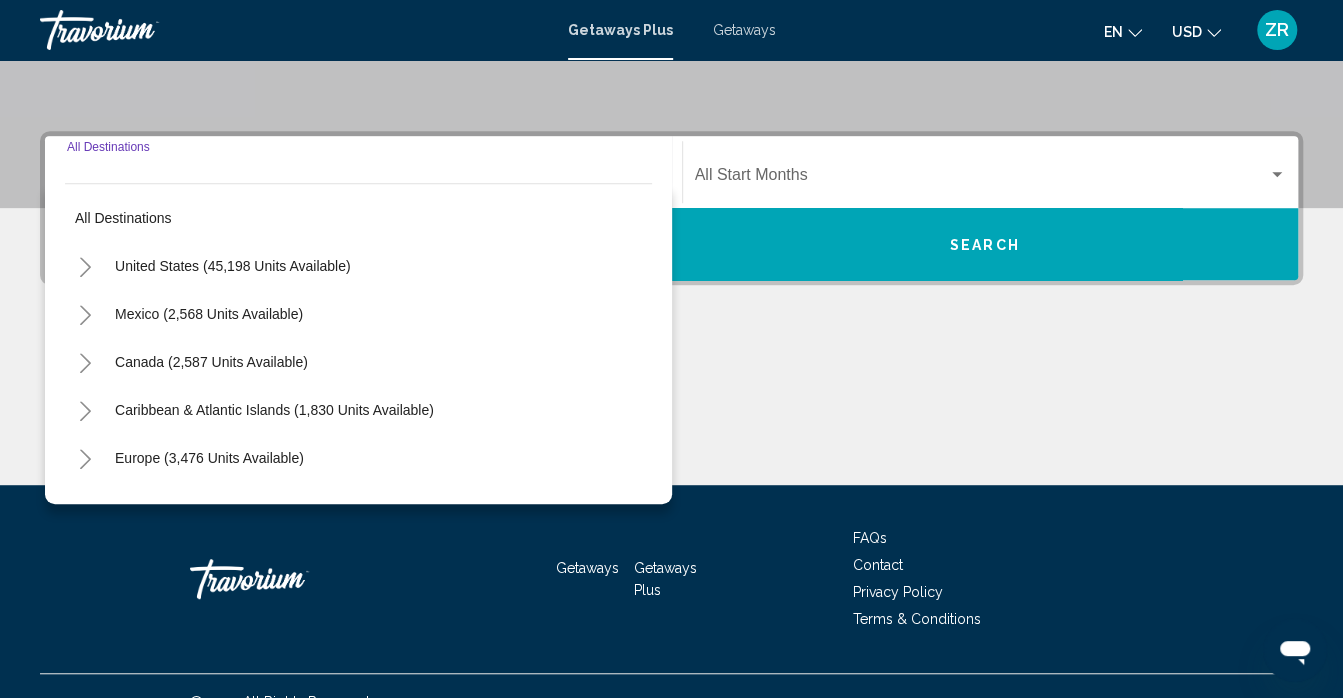 scroll, scrollTop: 423, scrollLeft: 0, axis: vertical 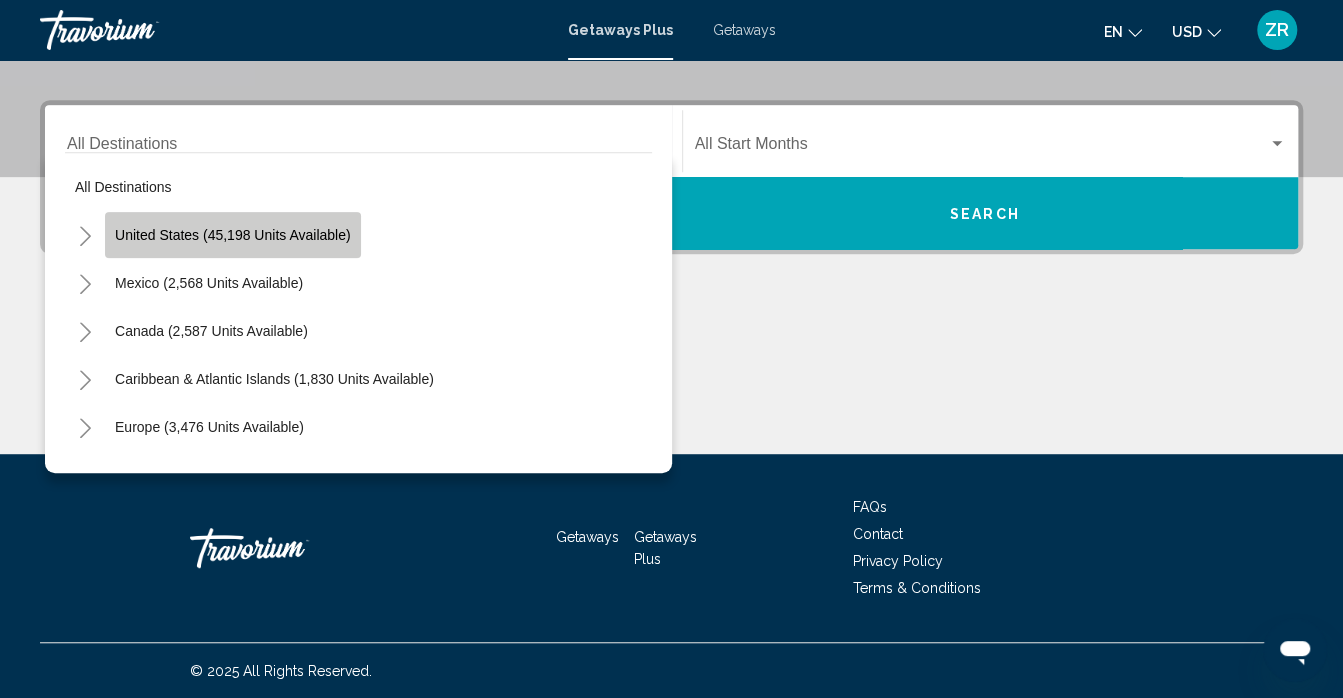 click on "United States (45,198 units available)" 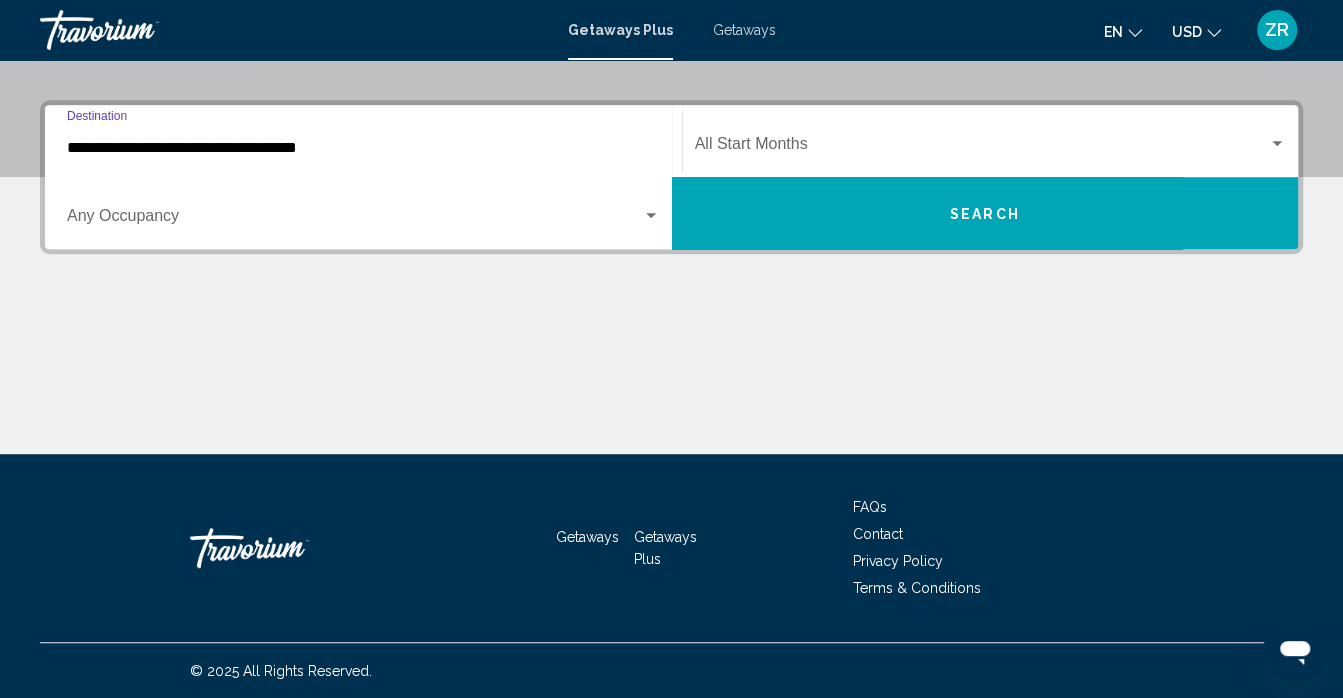 click at bounding box center (651, 215) 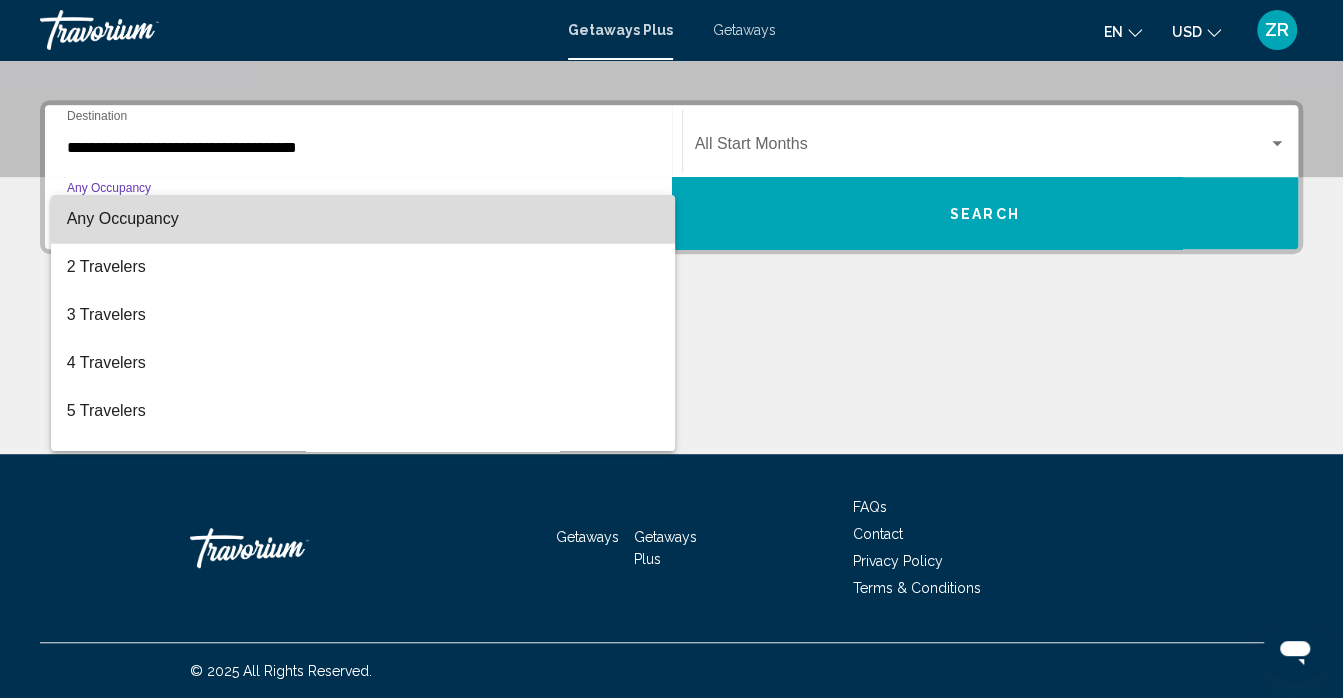 click on "Any Occupancy" at bounding box center (363, 219) 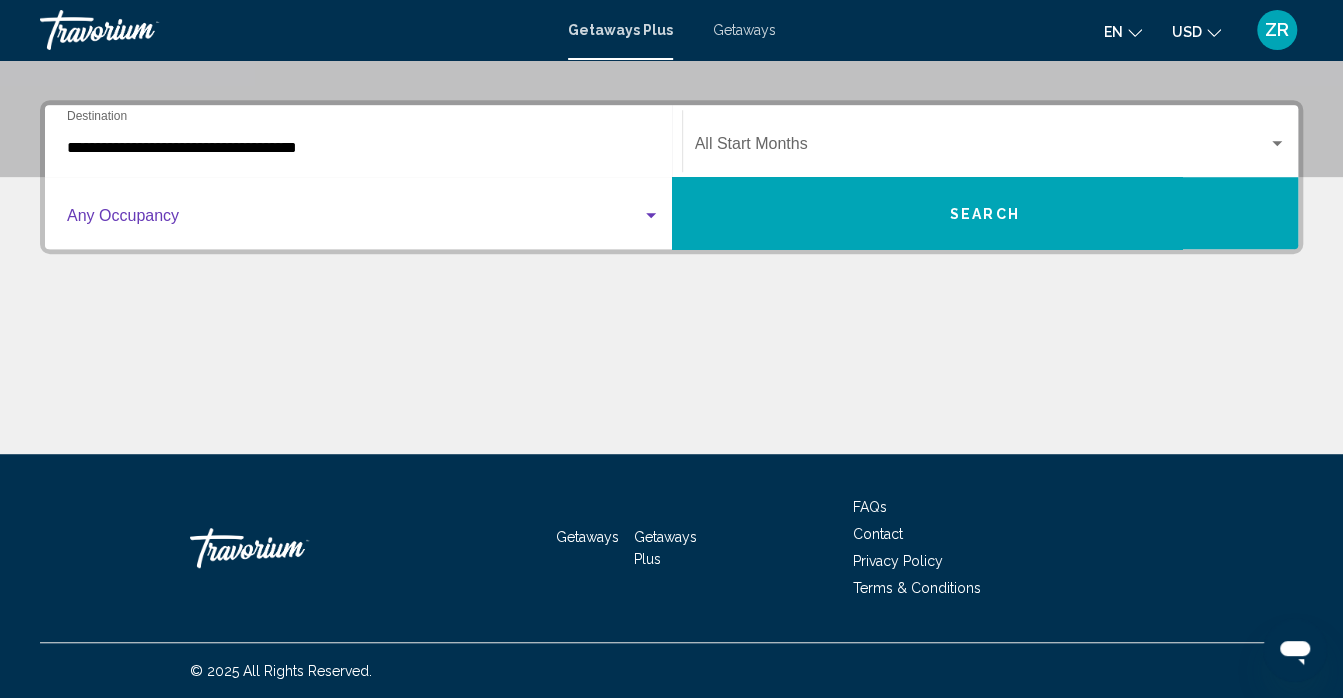 click at bounding box center [651, 215] 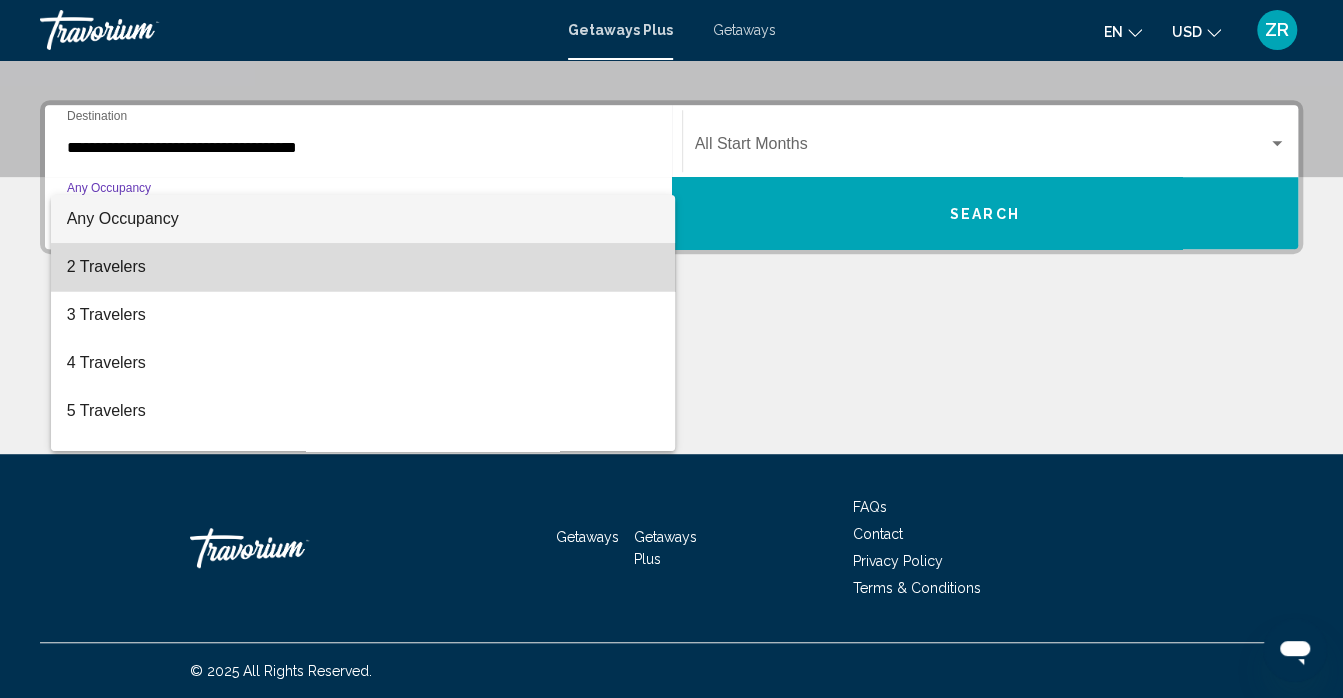 click on "2 Travelers" at bounding box center [363, 267] 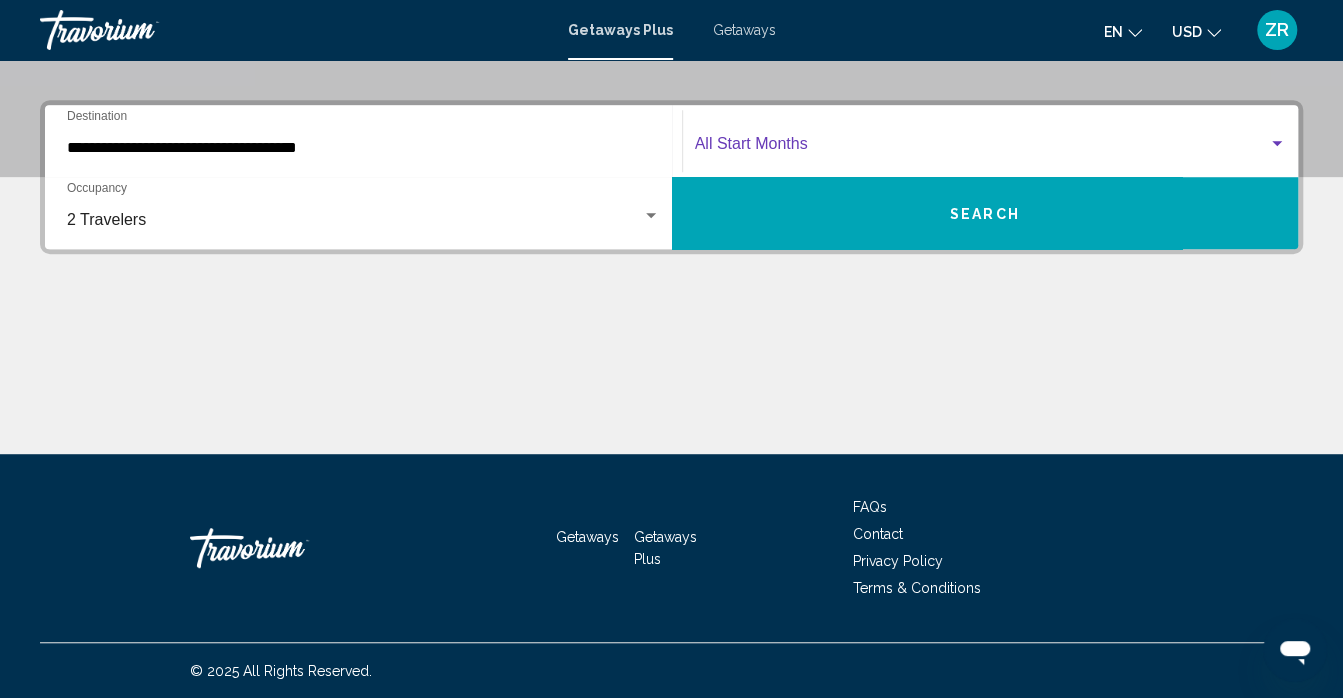 click at bounding box center [1277, 144] 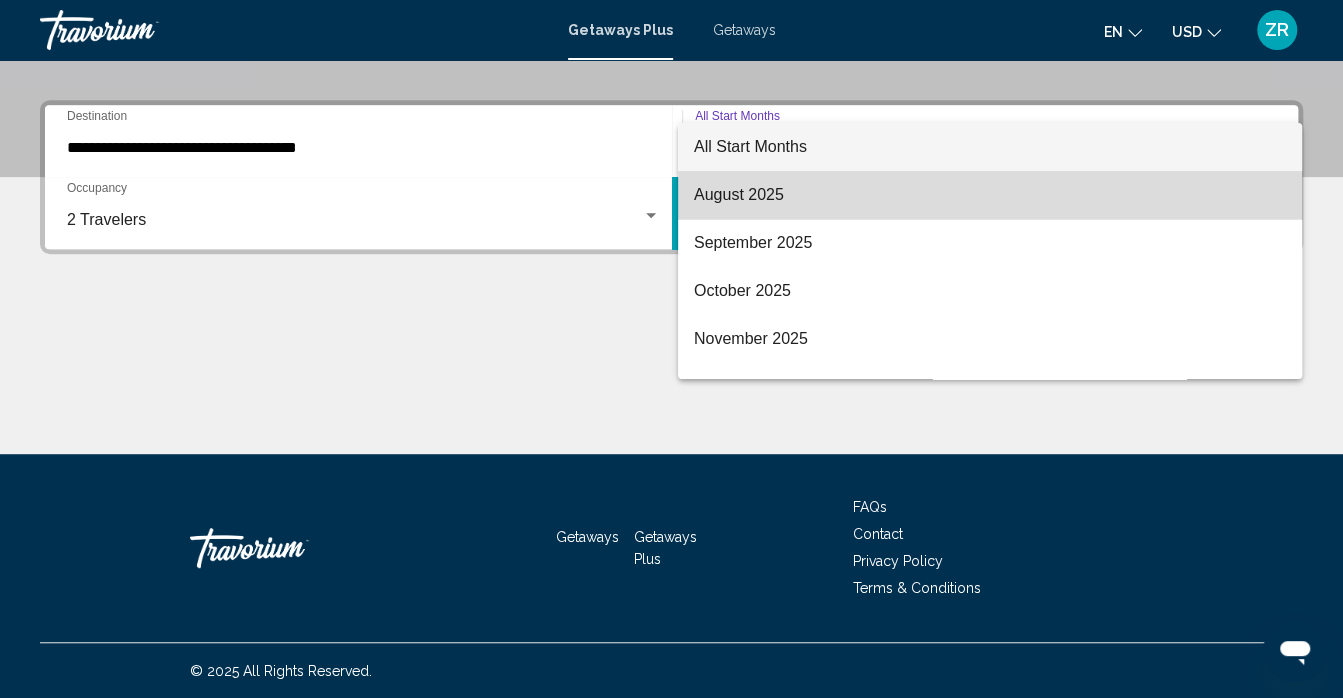 click on "August 2025" at bounding box center (990, 195) 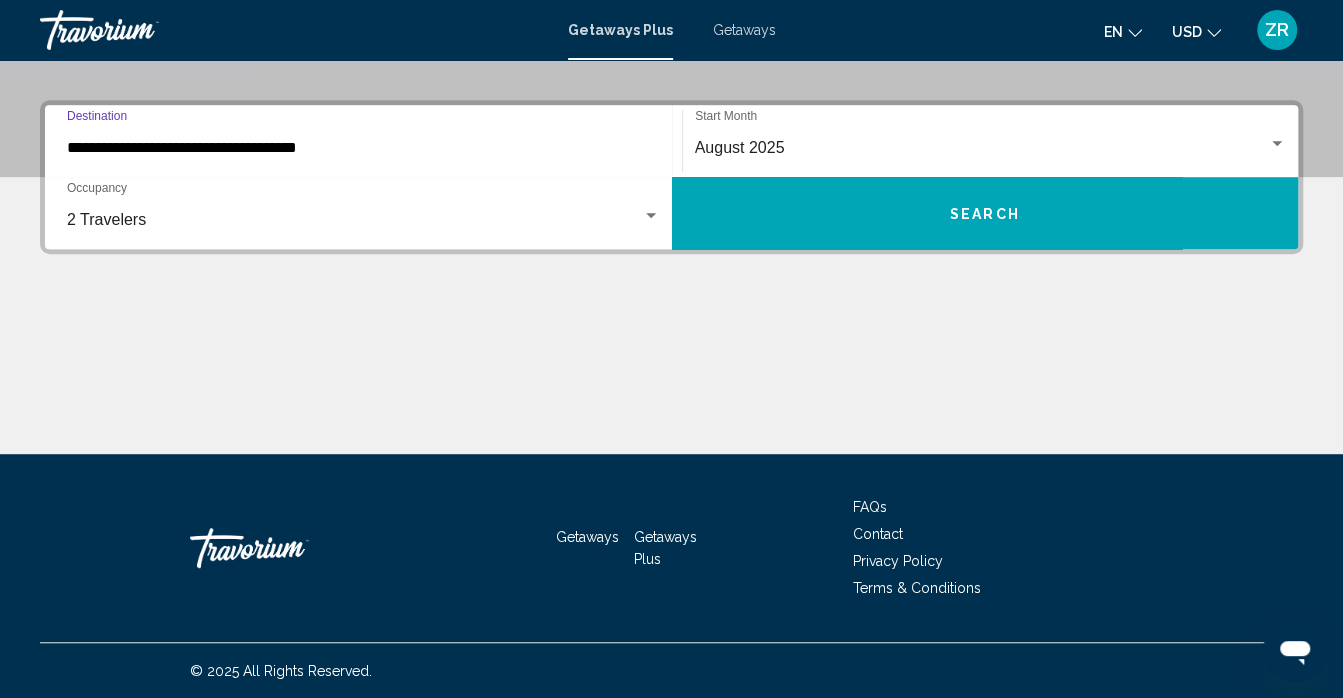 click on "**********" at bounding box center [363, 148] 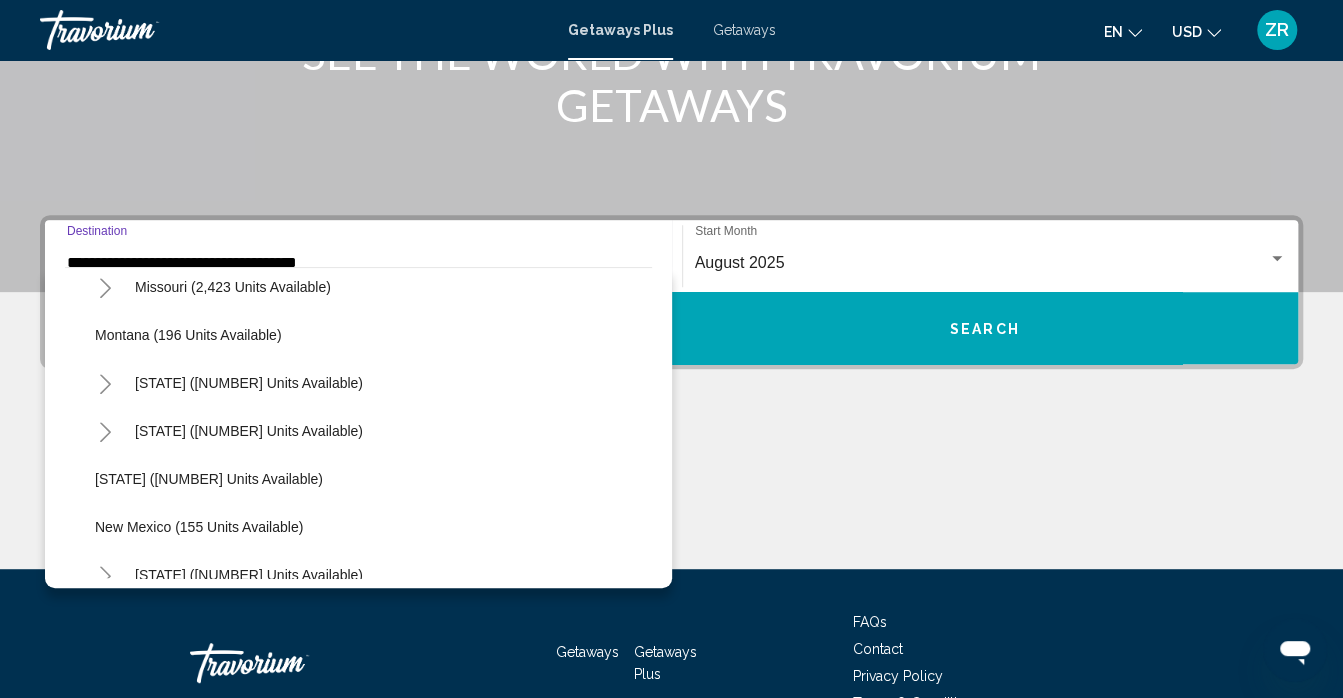 scroll, scrollTop: 1084, scrollLeft: 0, axis: vertical 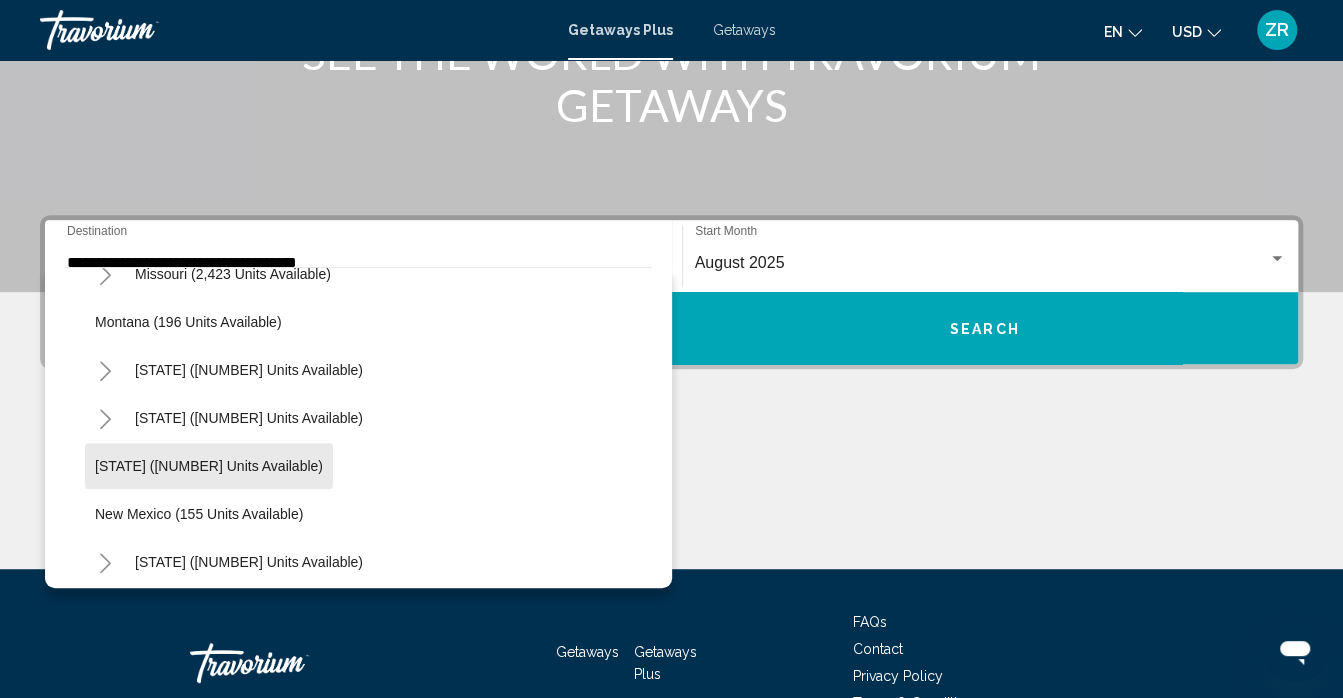 click on "[STATE] ([NUMBER] units available)" 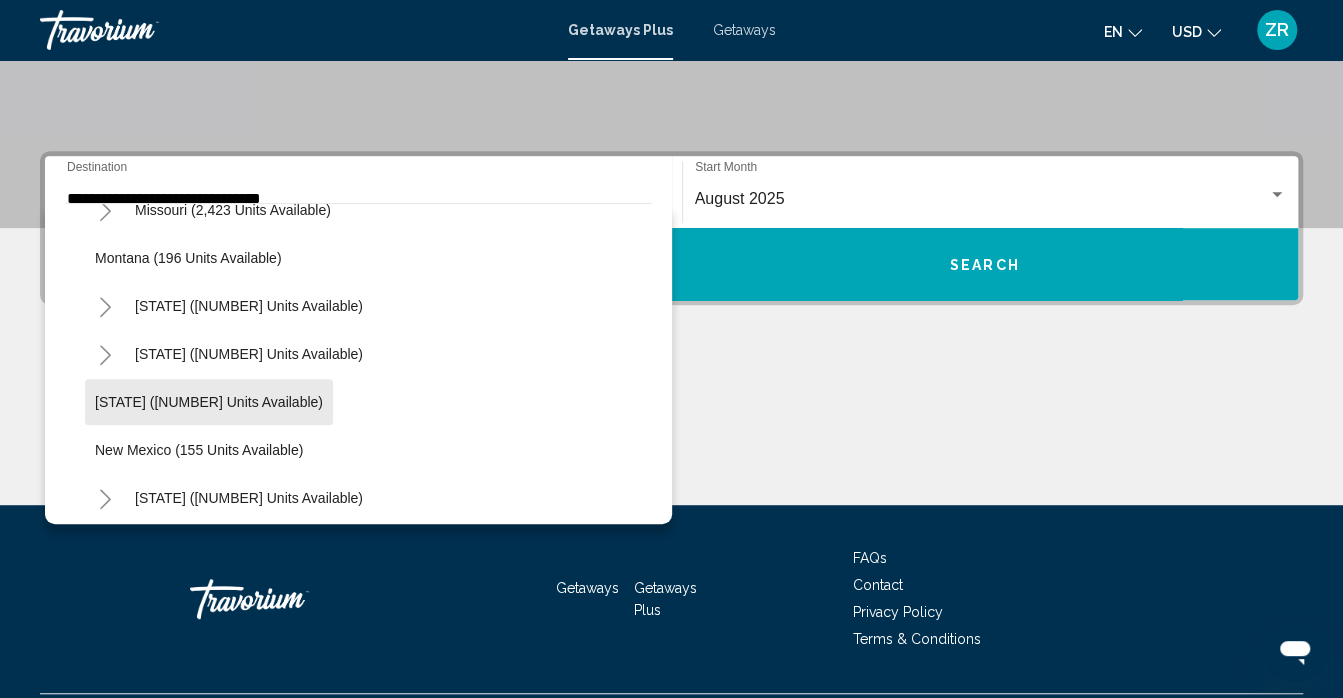 scroll, scrollTop: 423, scrollLeft: 0, axis: vertical 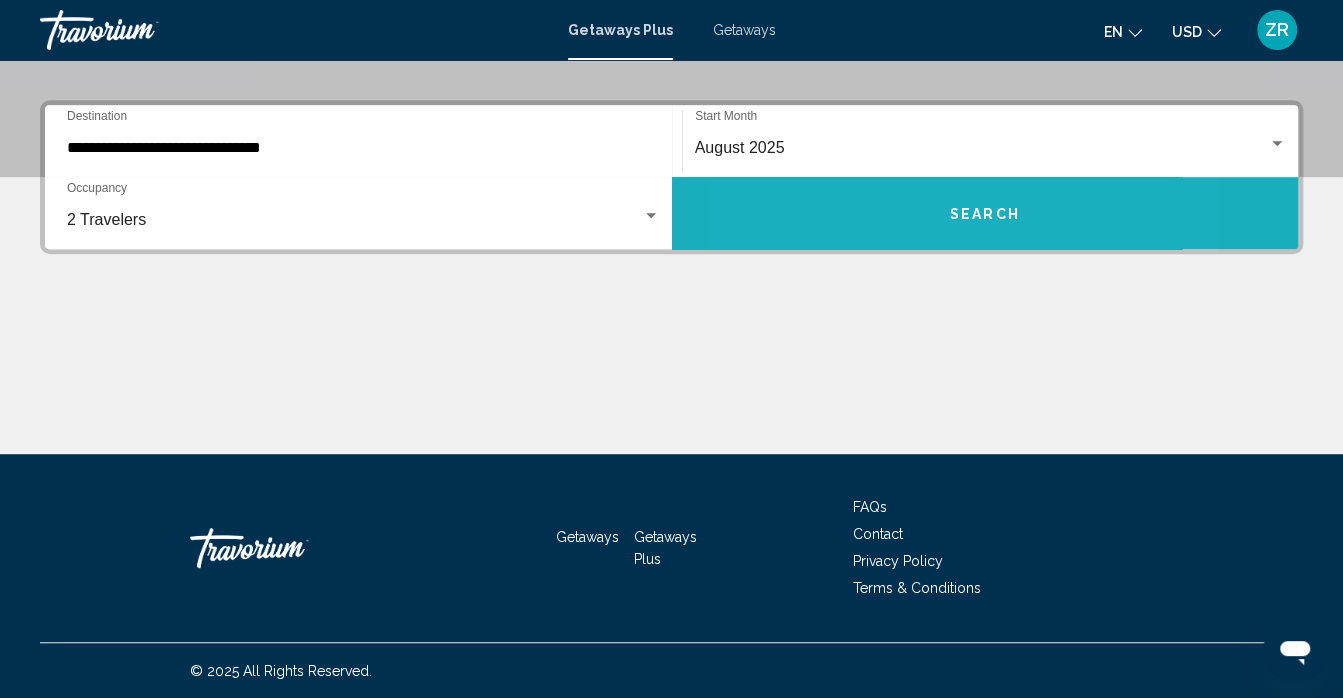 click on "Search" at bounding box center [985, 213] 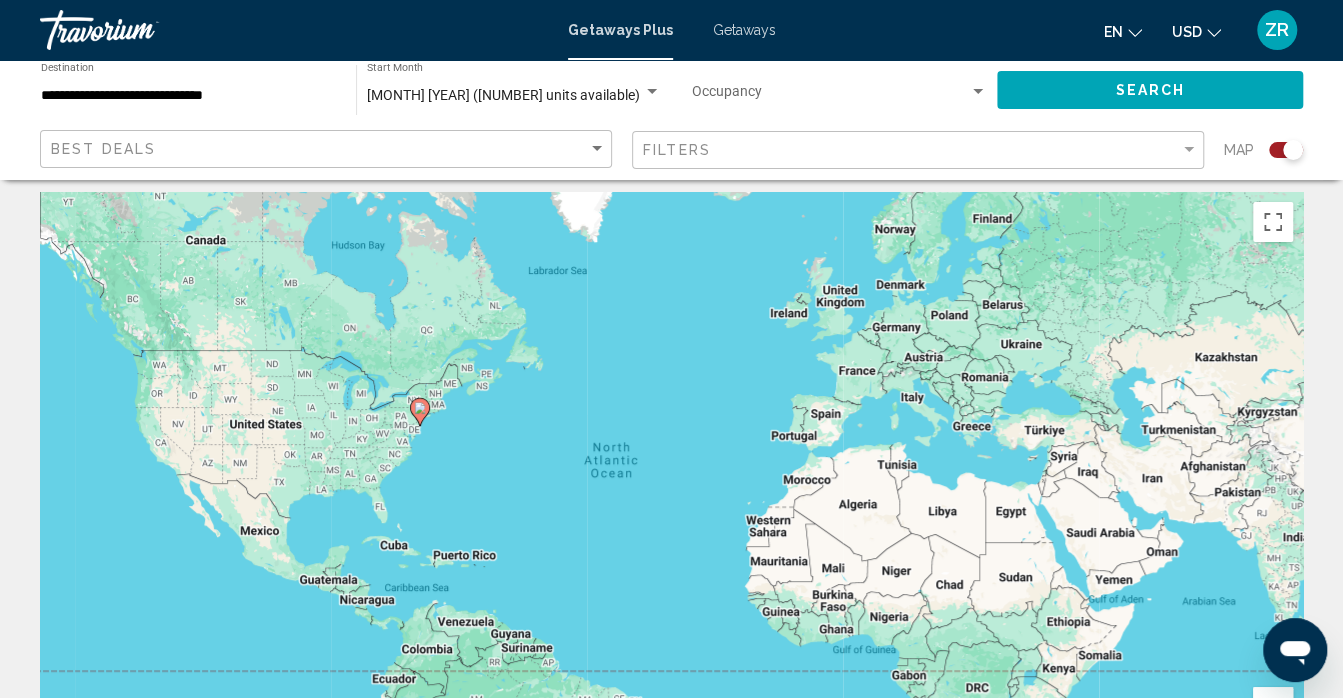 scroll, scrollTop: 0, scrollLeft: 0, axis: both 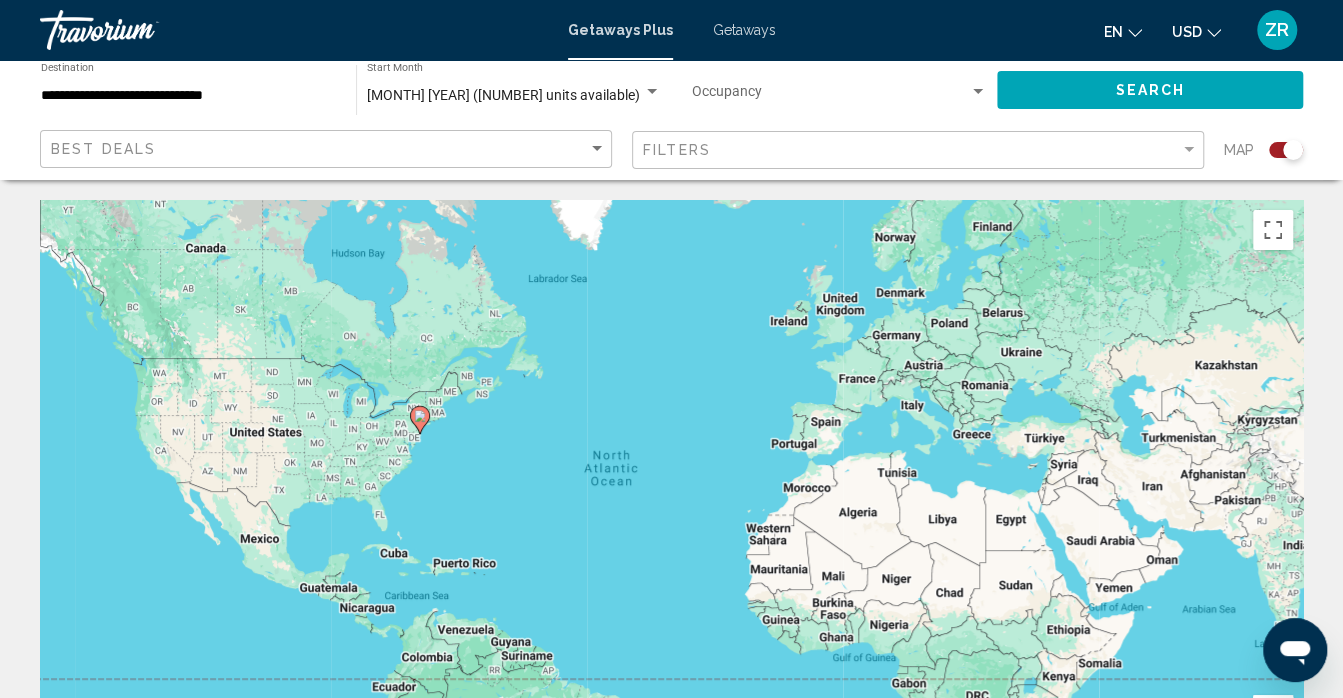 click on "Getaways" at bounding box center (744, 30) 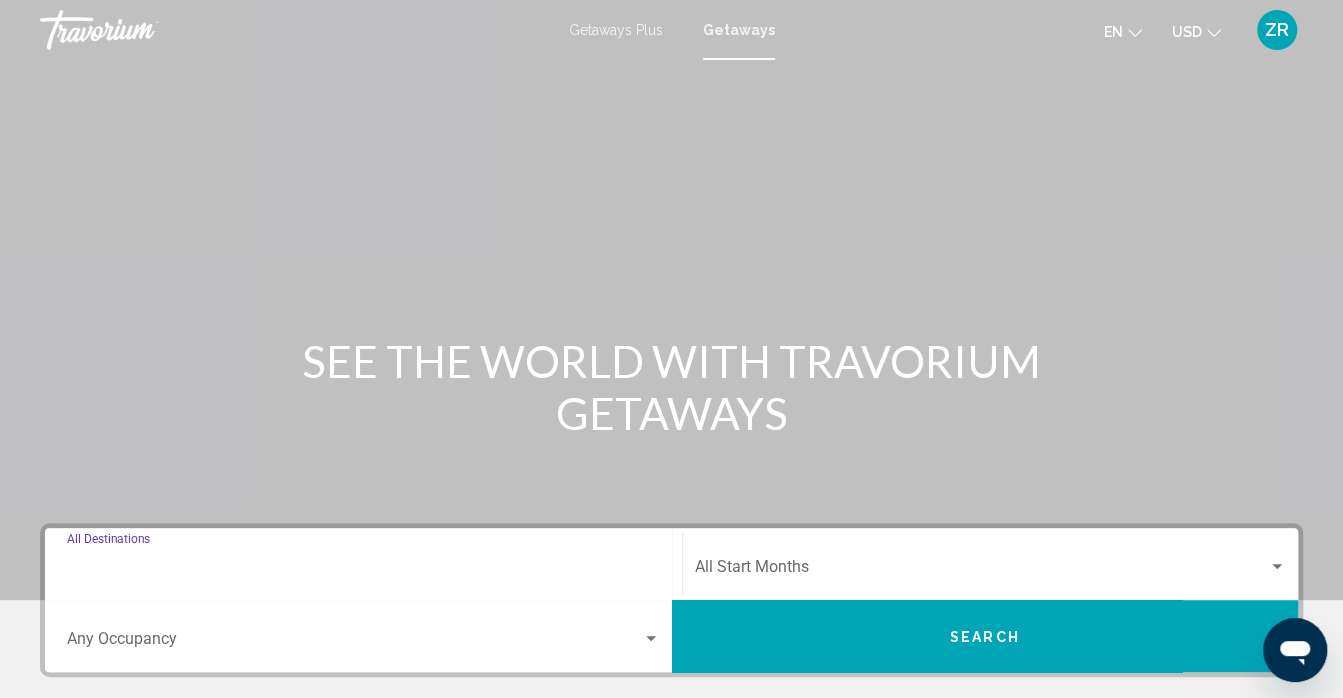 click on "Destination All Destinations" at bounding box center [363, 571] 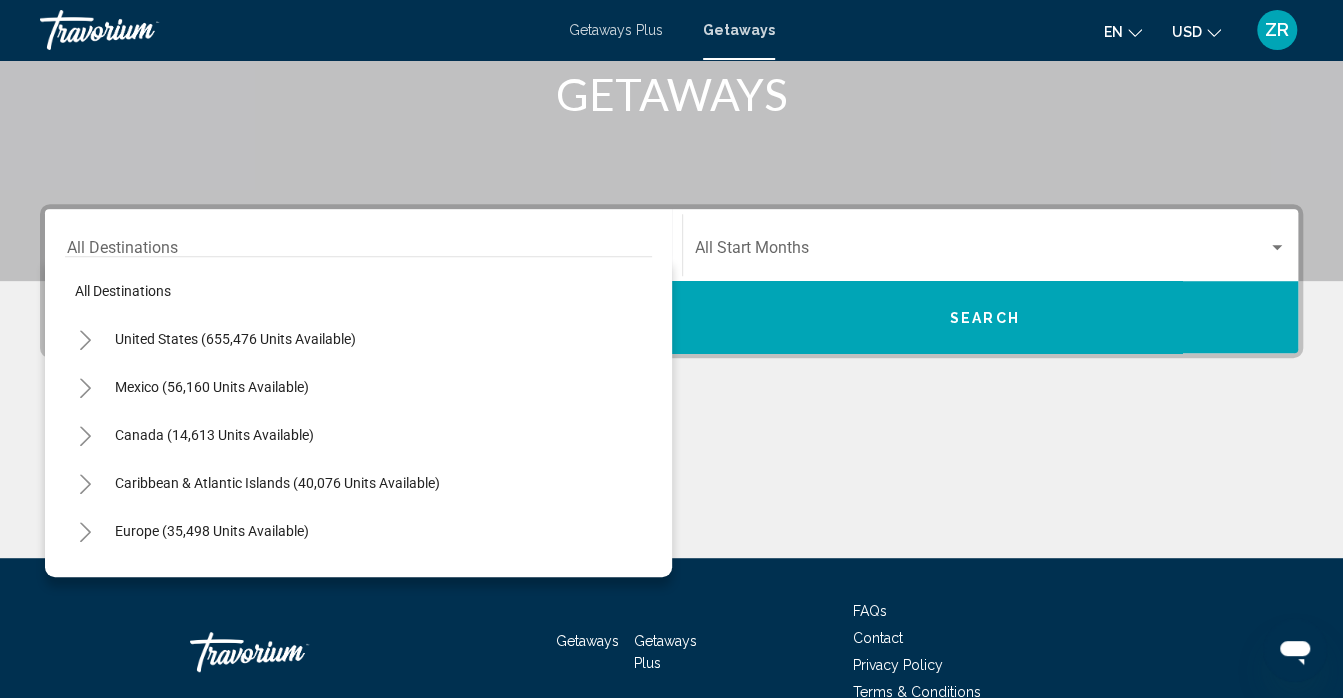 click on "All destinations" at bounding box center (358, 412) 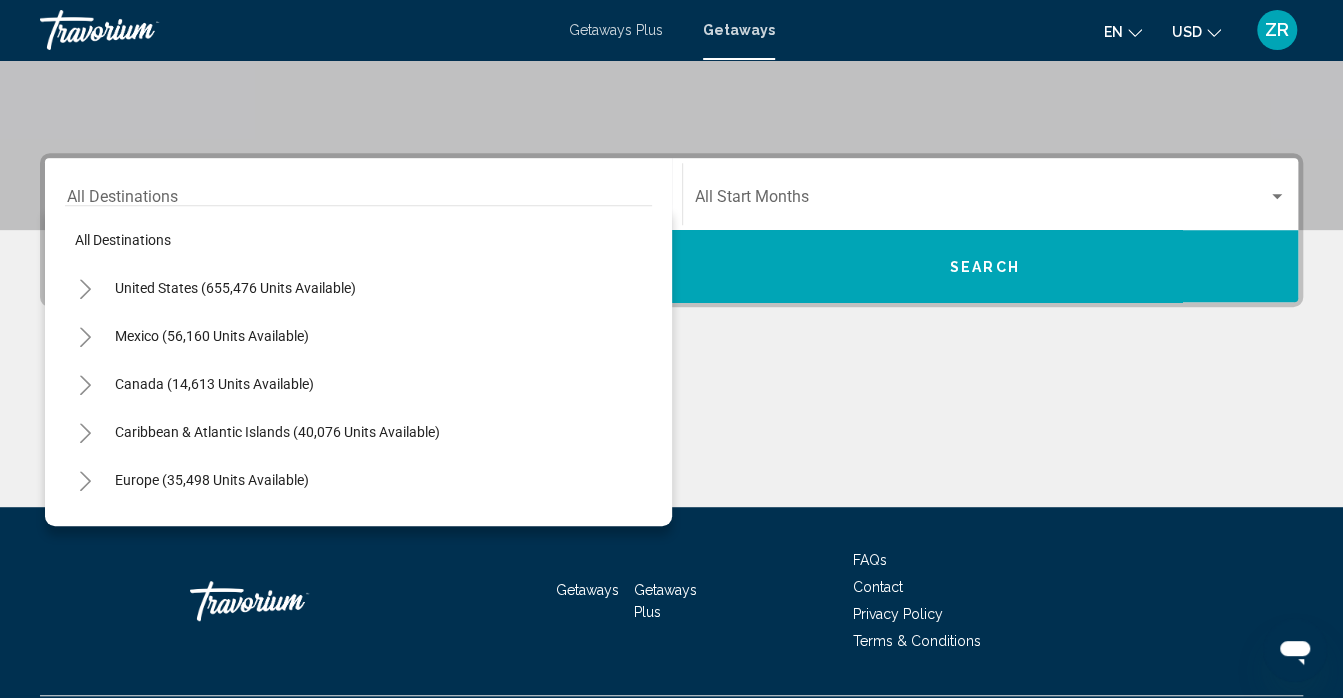 scroll, scrollTop: 423, scrollLeft: 0, axis: vertical 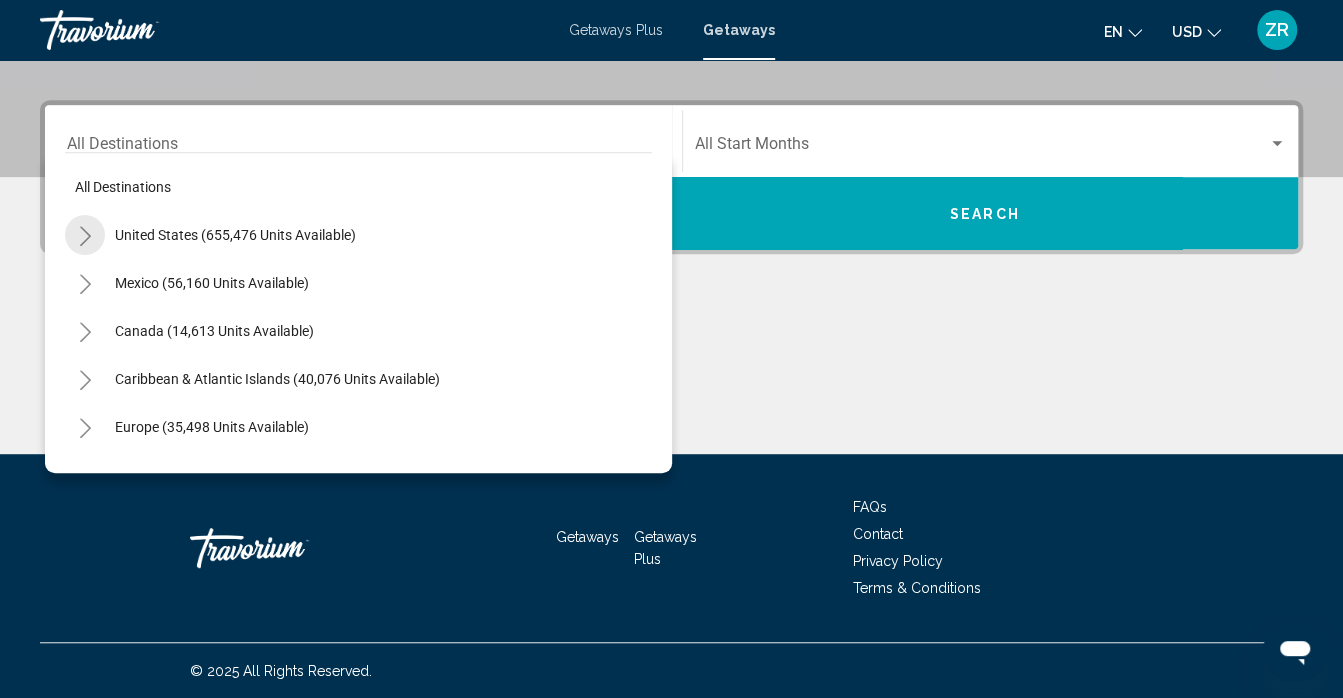 click 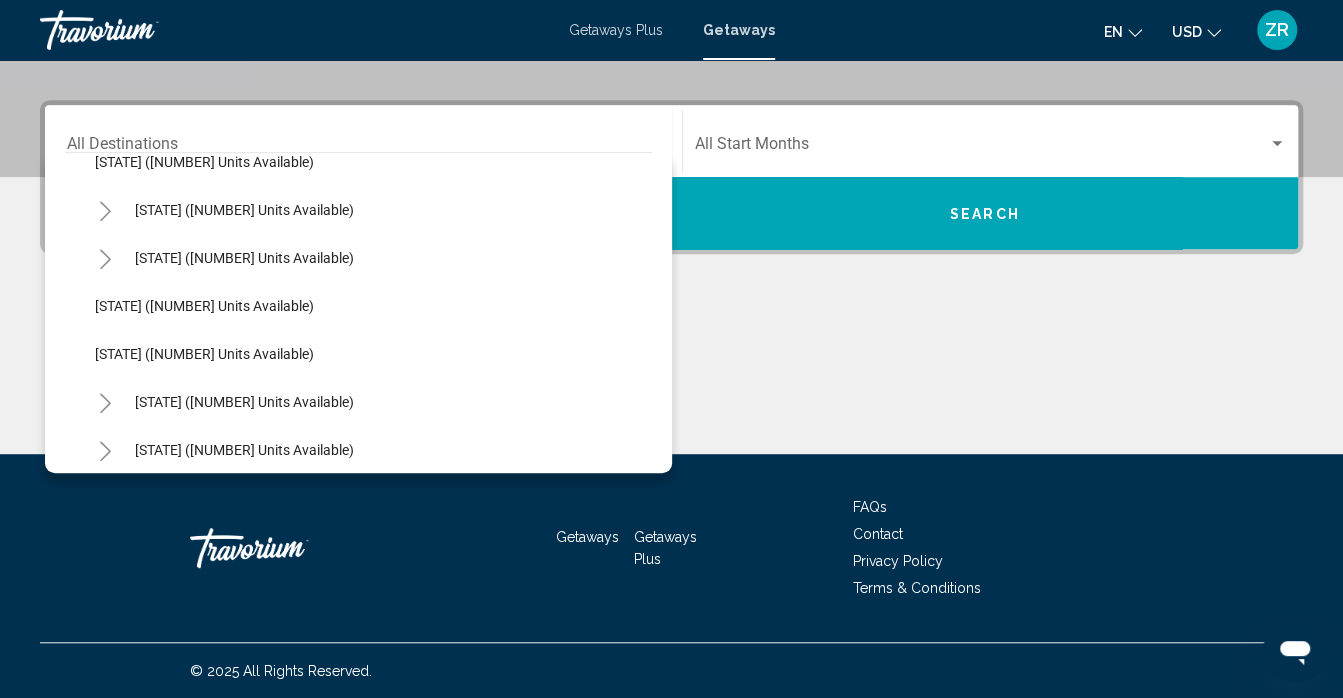 scroll, scrollTop: 1178, scrollLeft: 0, axis: vertical 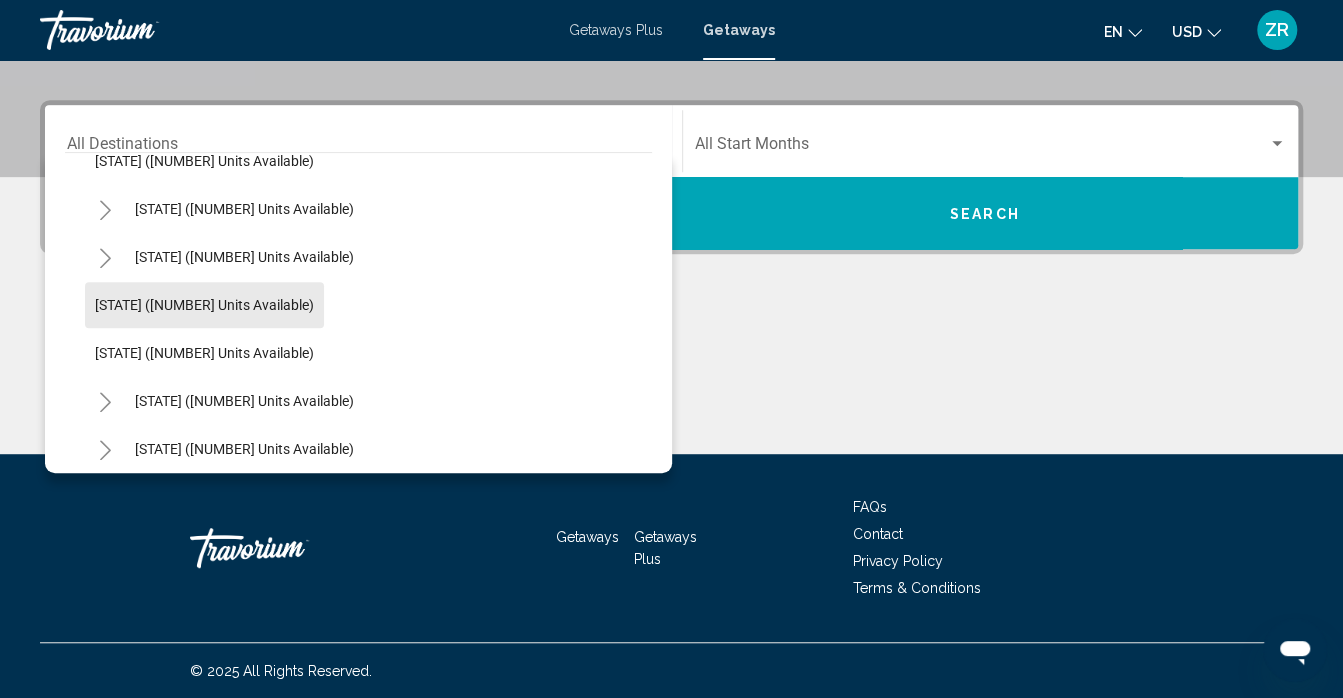 click on "[STATE] ([NUMBER] units available)" 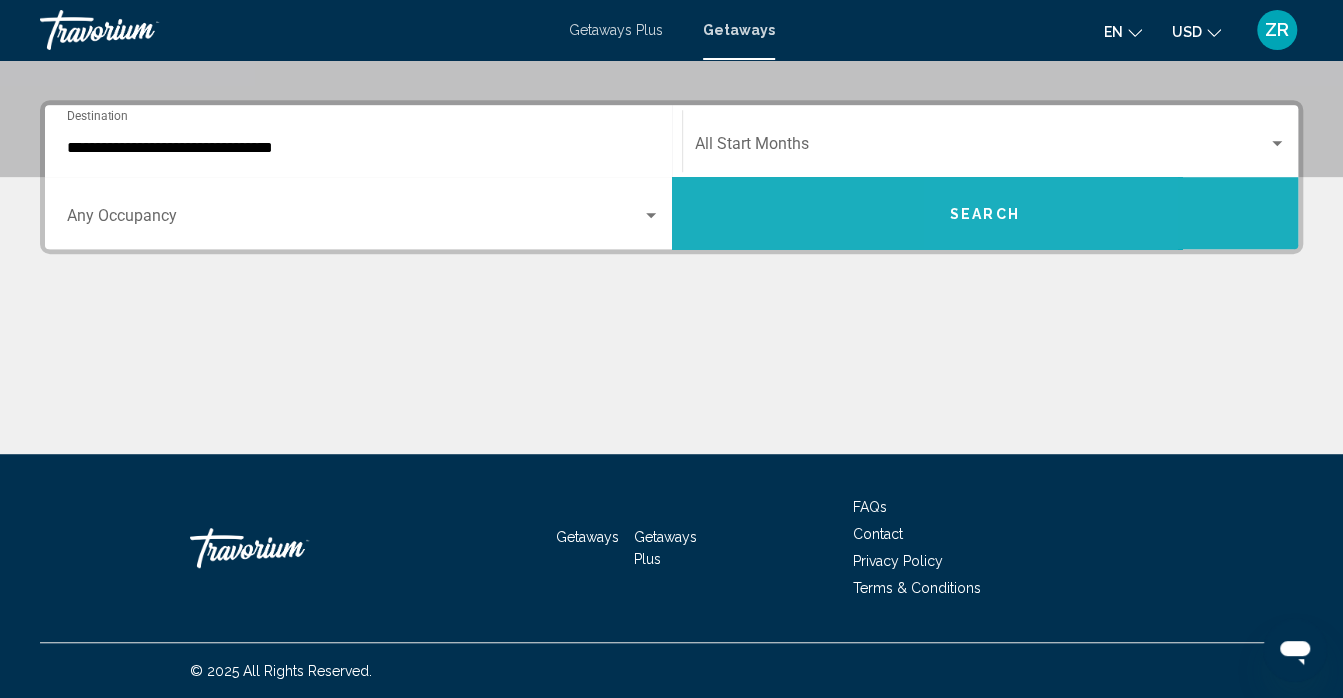 click on "Search" at bounding box center (985, 213) 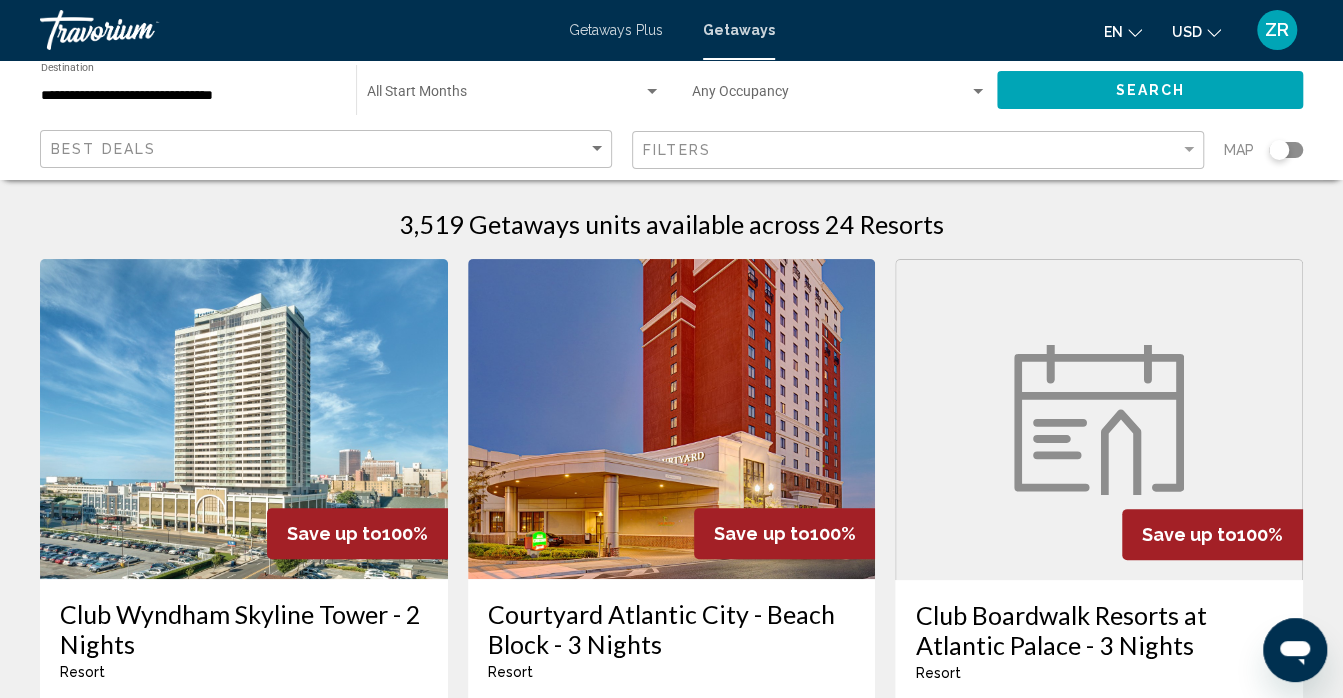 scroll, scrollTop: 0, scrollLeft: 0, axis: both 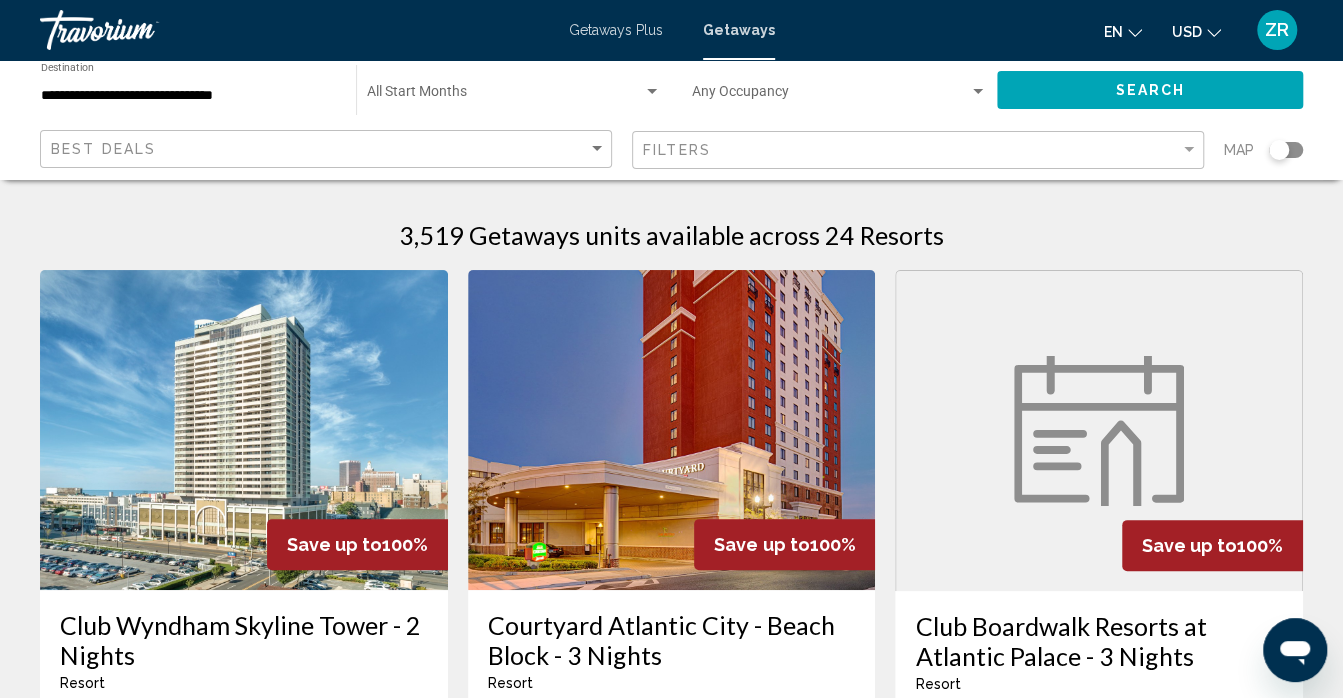 click at bounding box center (244, 430) 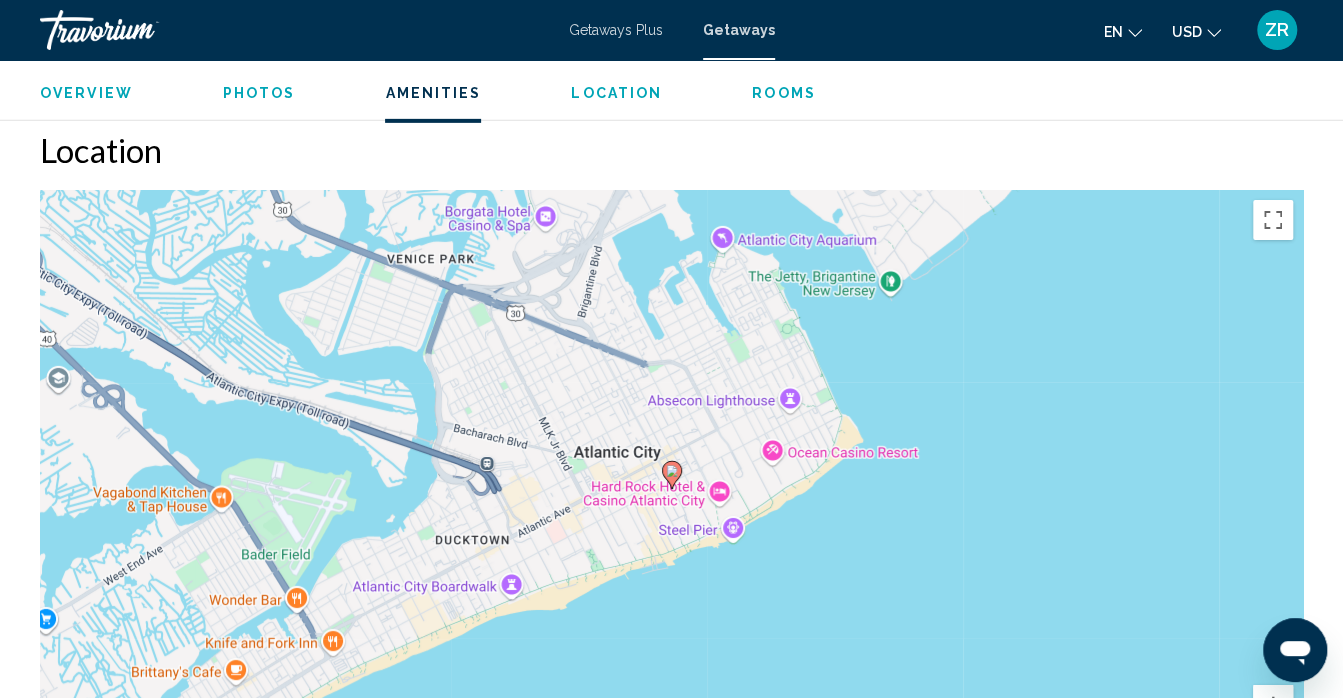 scroll, scrollTop: 3261, scrollLeft: 0, axis: vertical 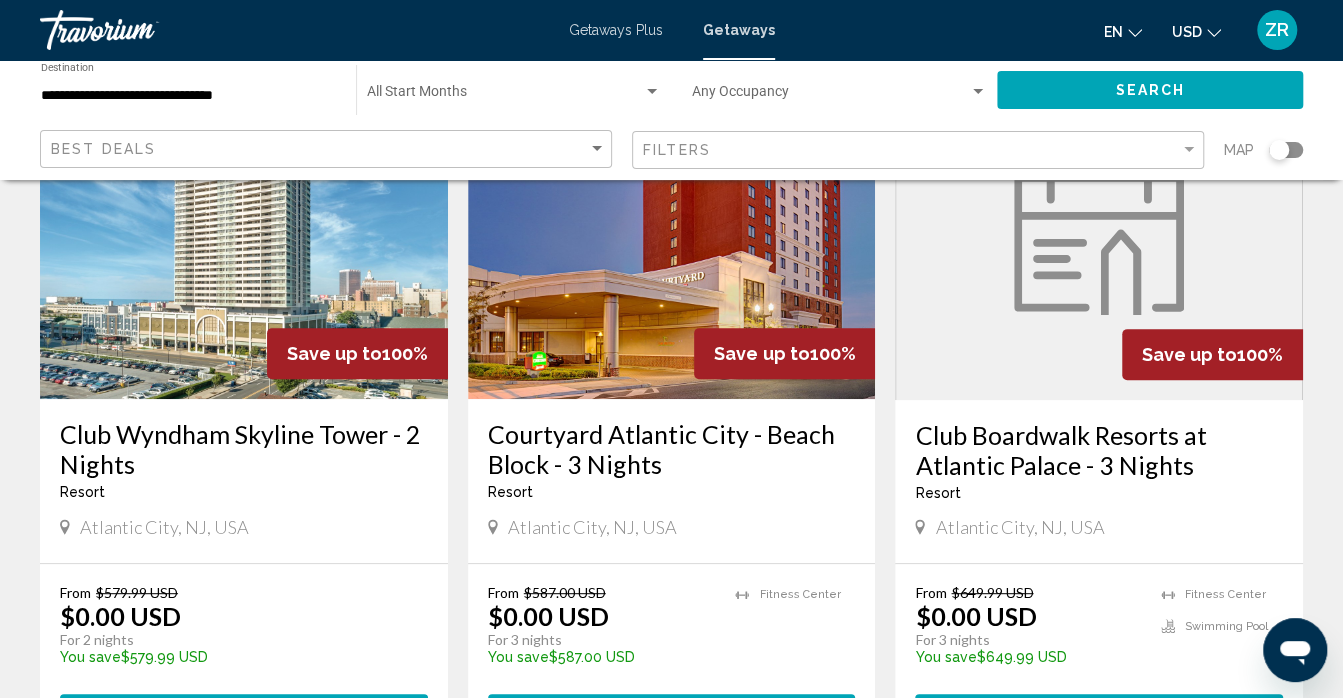 click on "From $[NUMBER] [CURRENCY] $[NUMBER] [CURRENCY] For [NUMBER] nights You save  $[NUMBER] [CURRENCY]   temp" at bounding box center [602, 631] 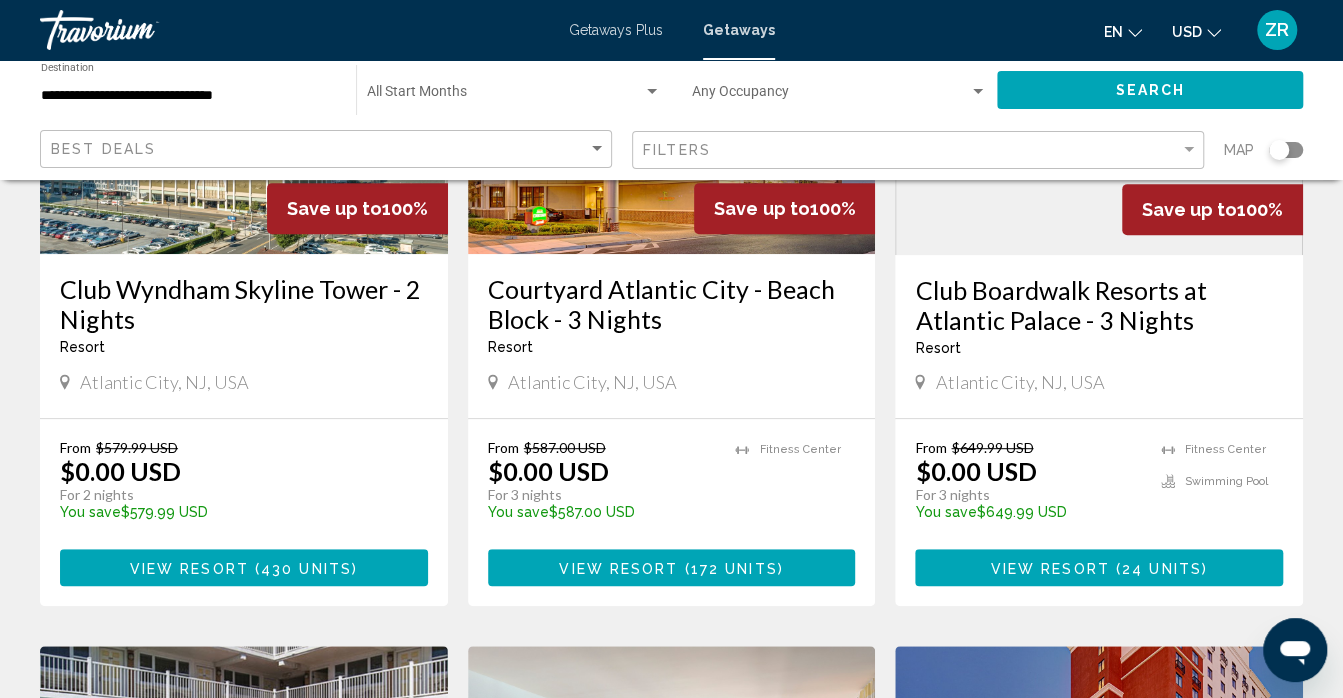 scroll, scrollTop: 337, scrollLeft: 0, axis: vertical 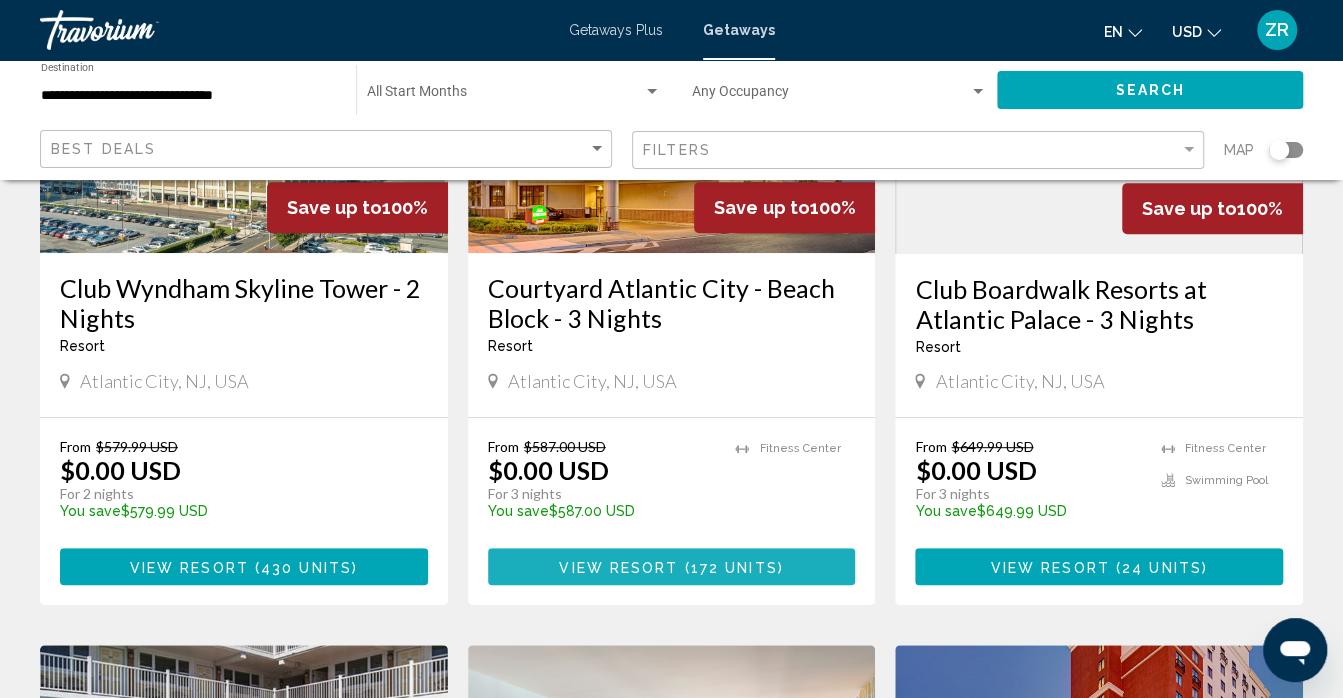 click on "172 units" at bounding box center [734, 567] 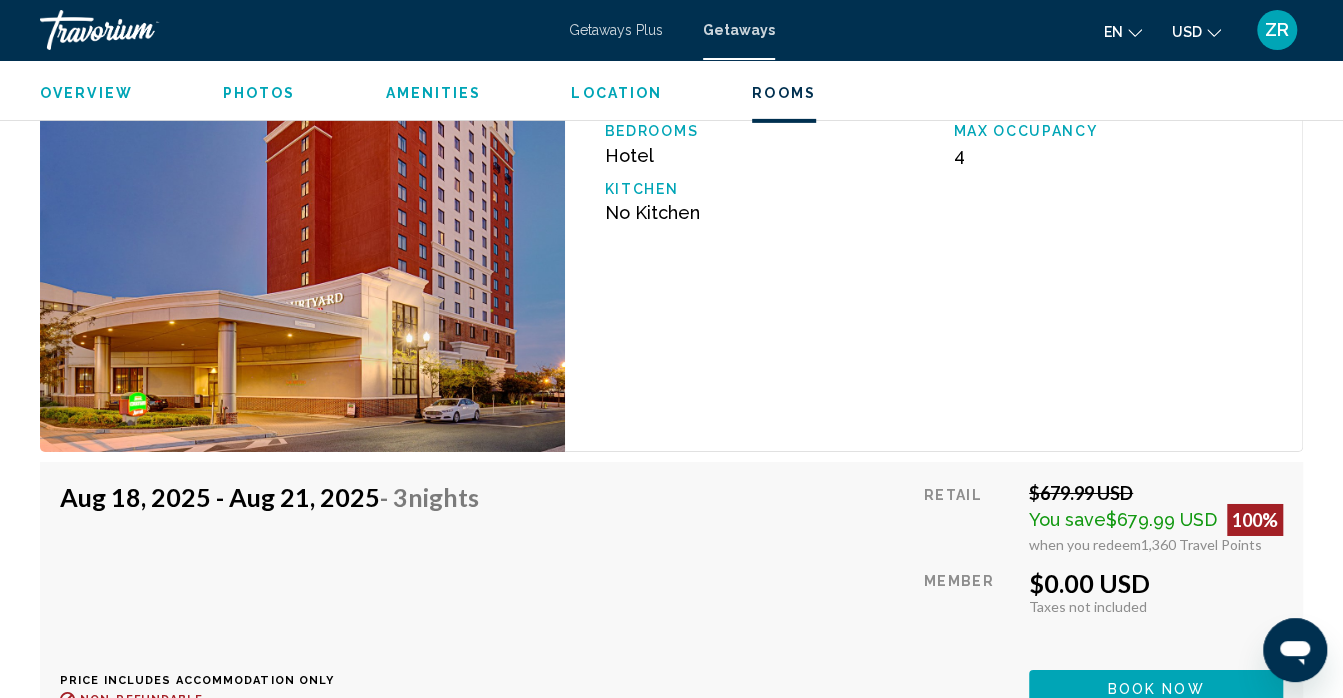 scroll, scrollTop: 3432, scrollLeft: 0, axis: vertical 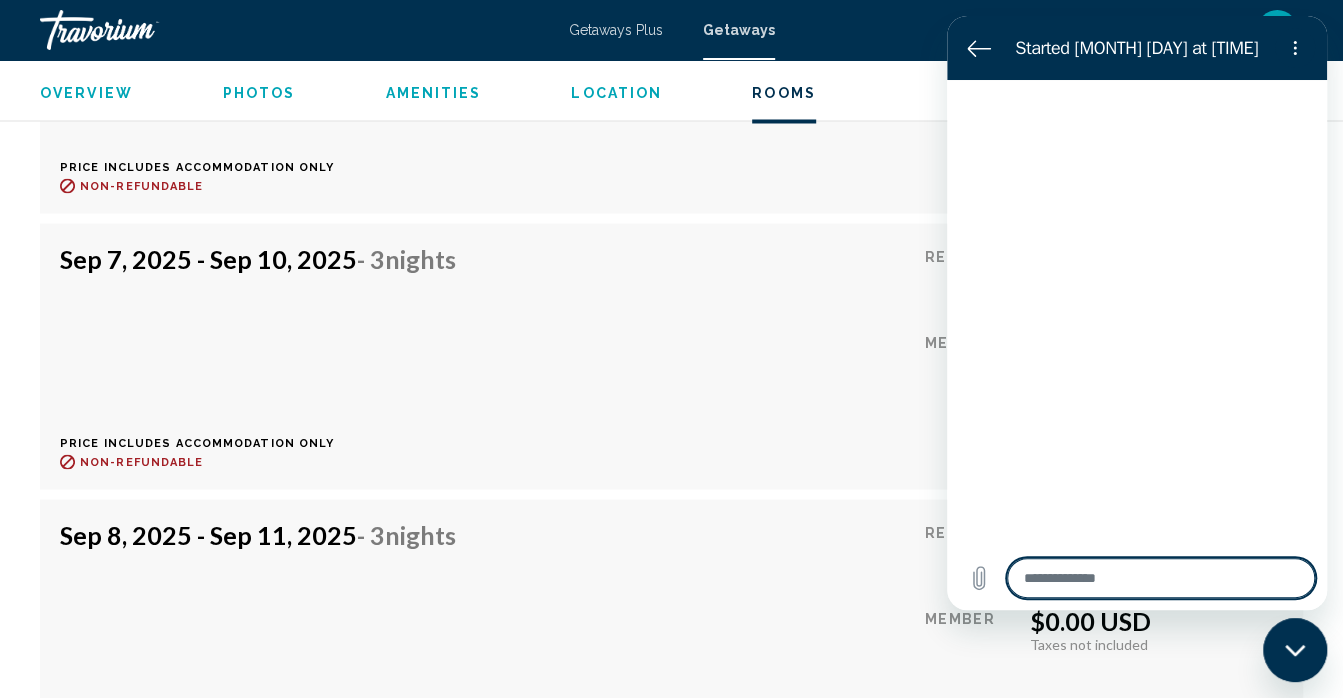 type on "*" 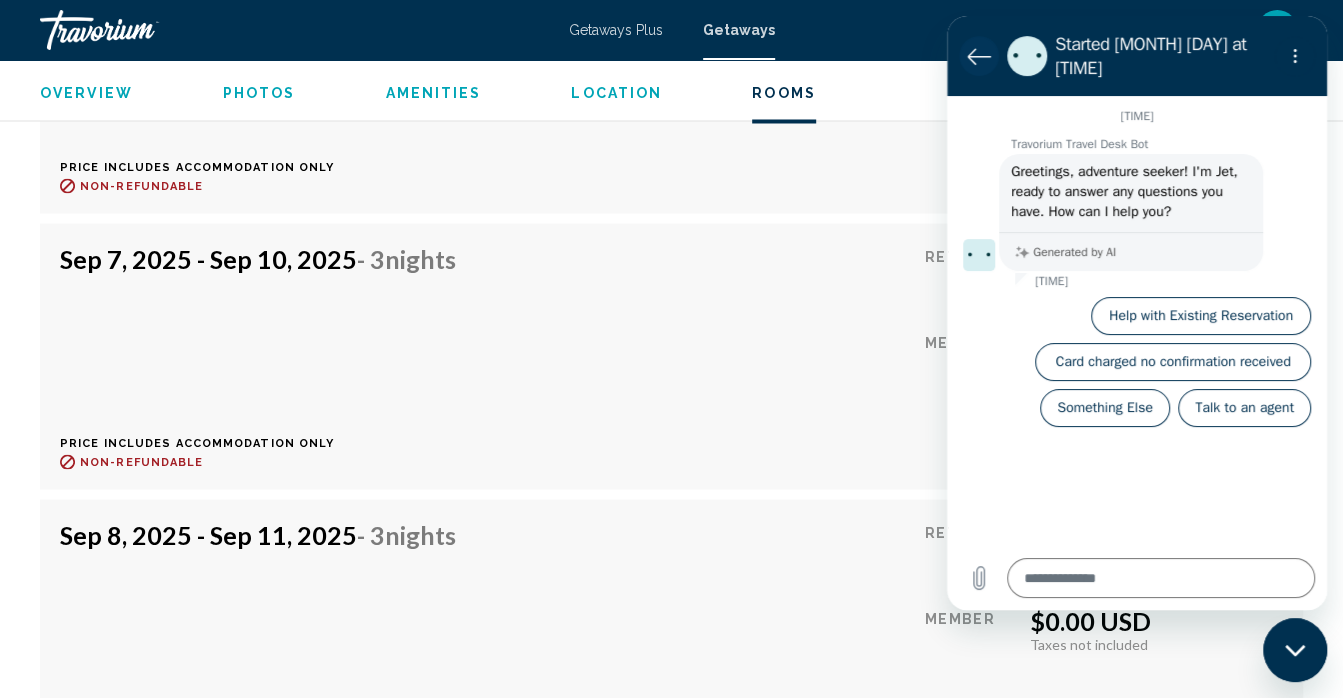 click 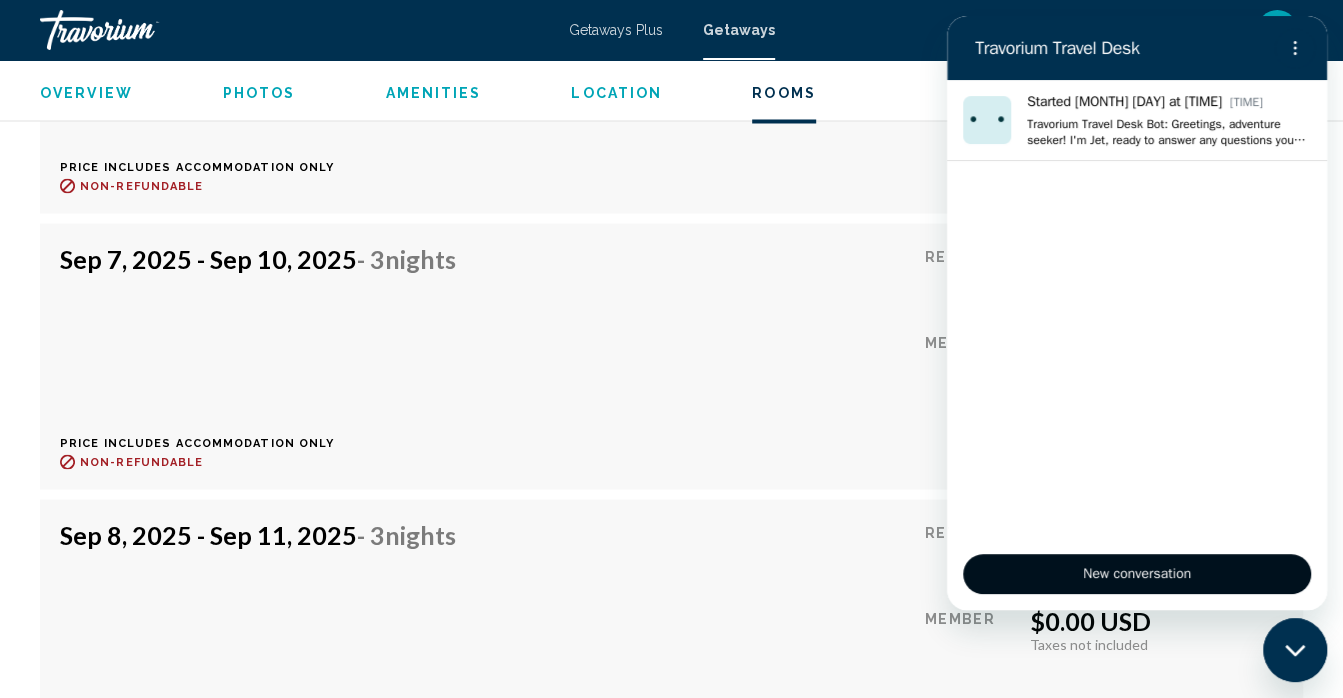 click on "New conversation" at bounding box center (1137, 574) 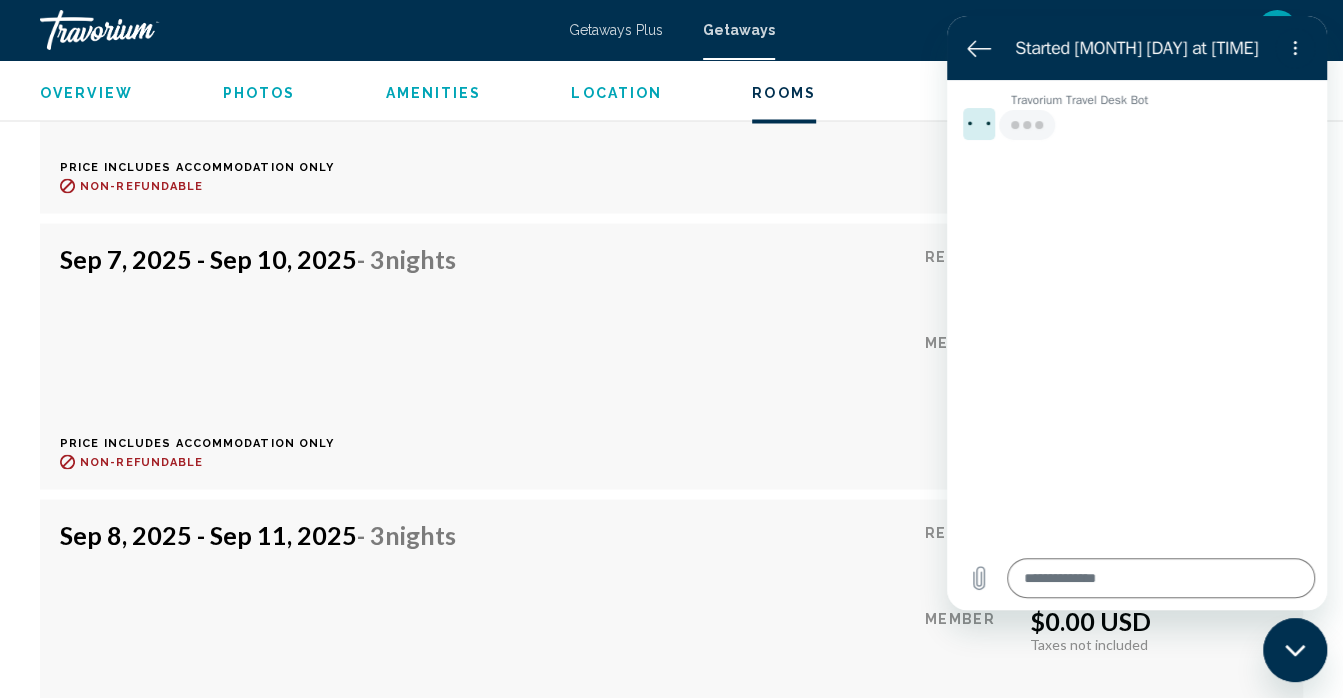 click 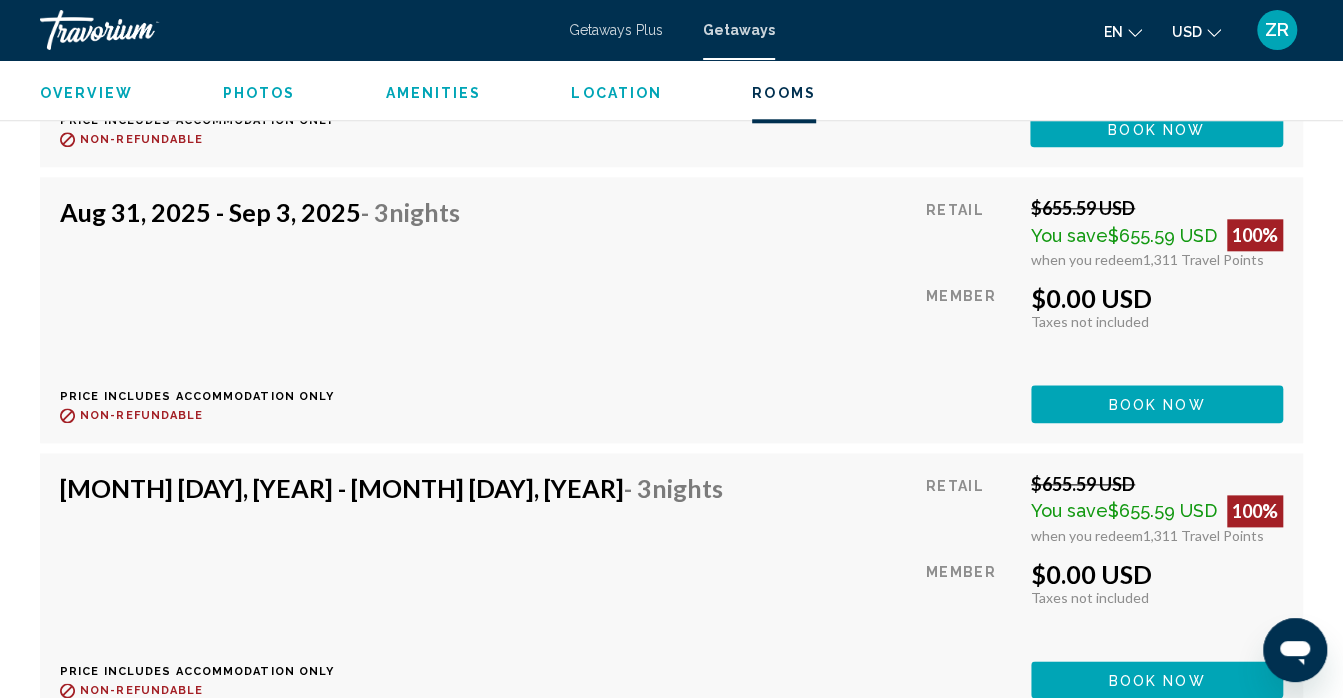 scroll, scrollTop: 5094, scrollLeft: 0, axis: vertical 